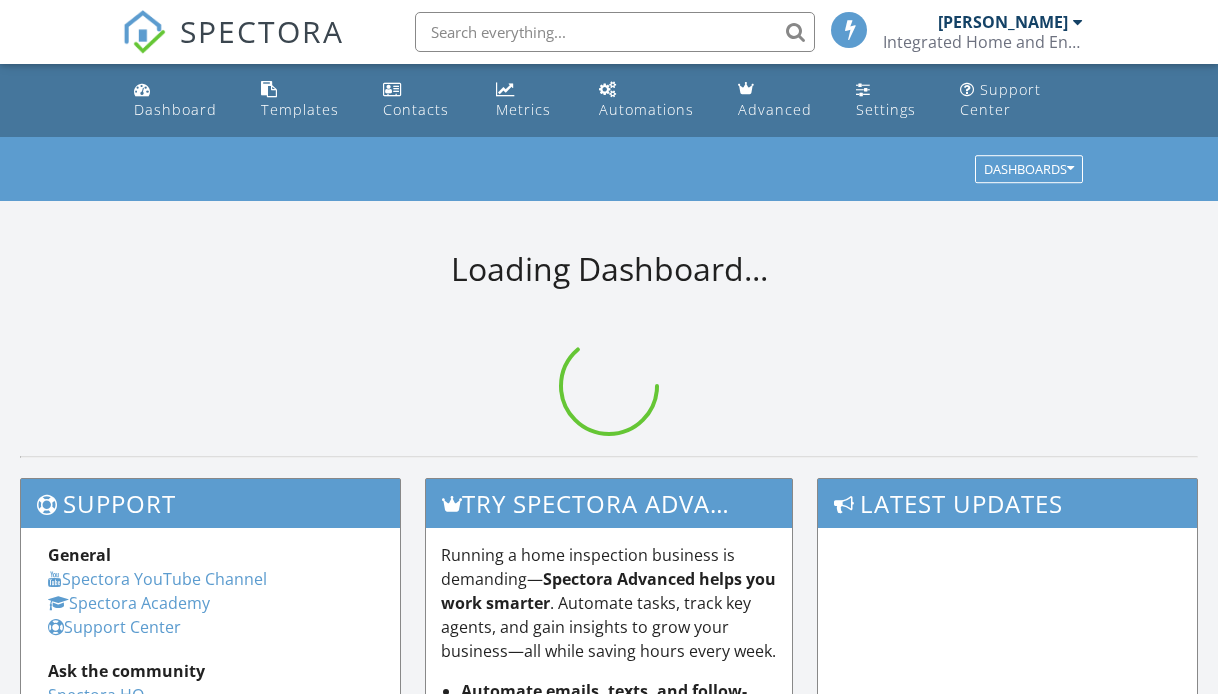 scroll, scrollTop: 0, scrollLeft: 0, axis: both 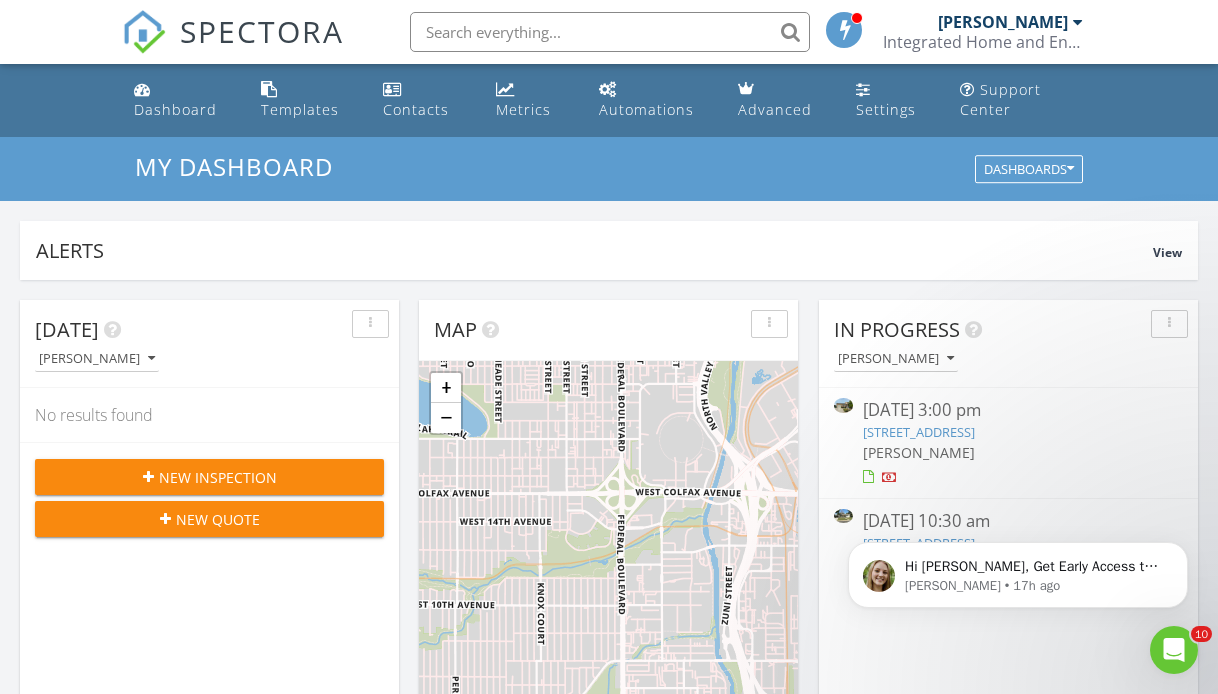click on "New Inspection" at bounding box center [218, 477] 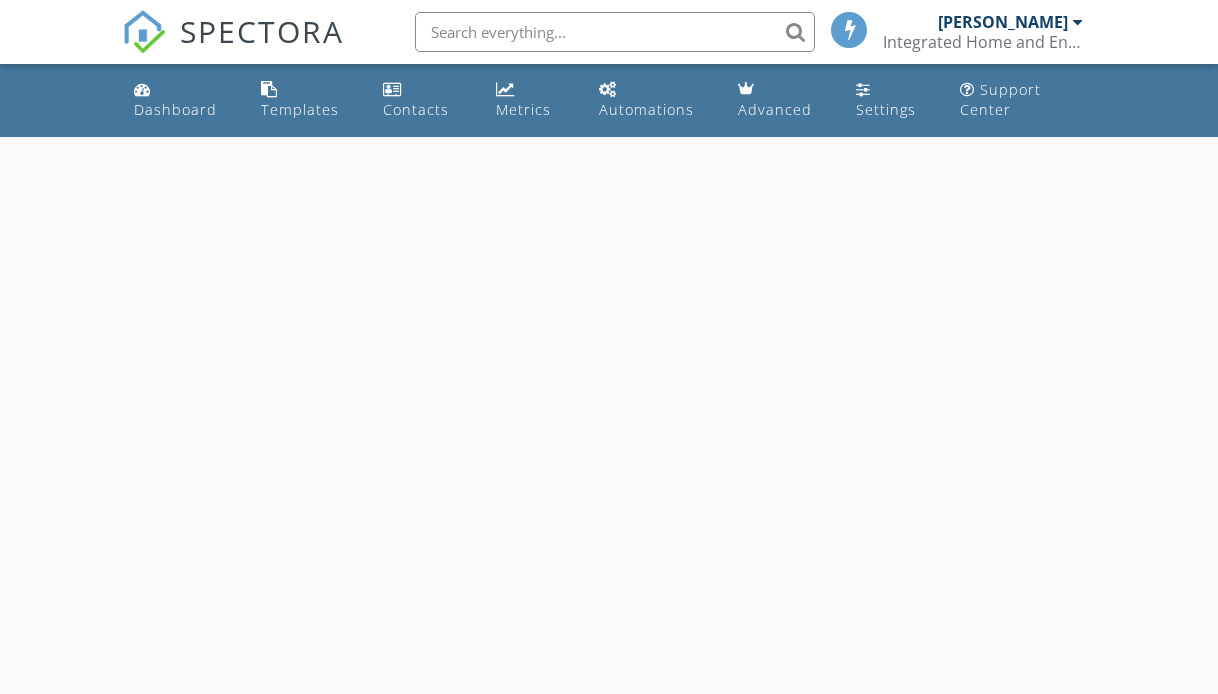 scroll, scrollTop: 0, scrollLeft: 0, axis: both 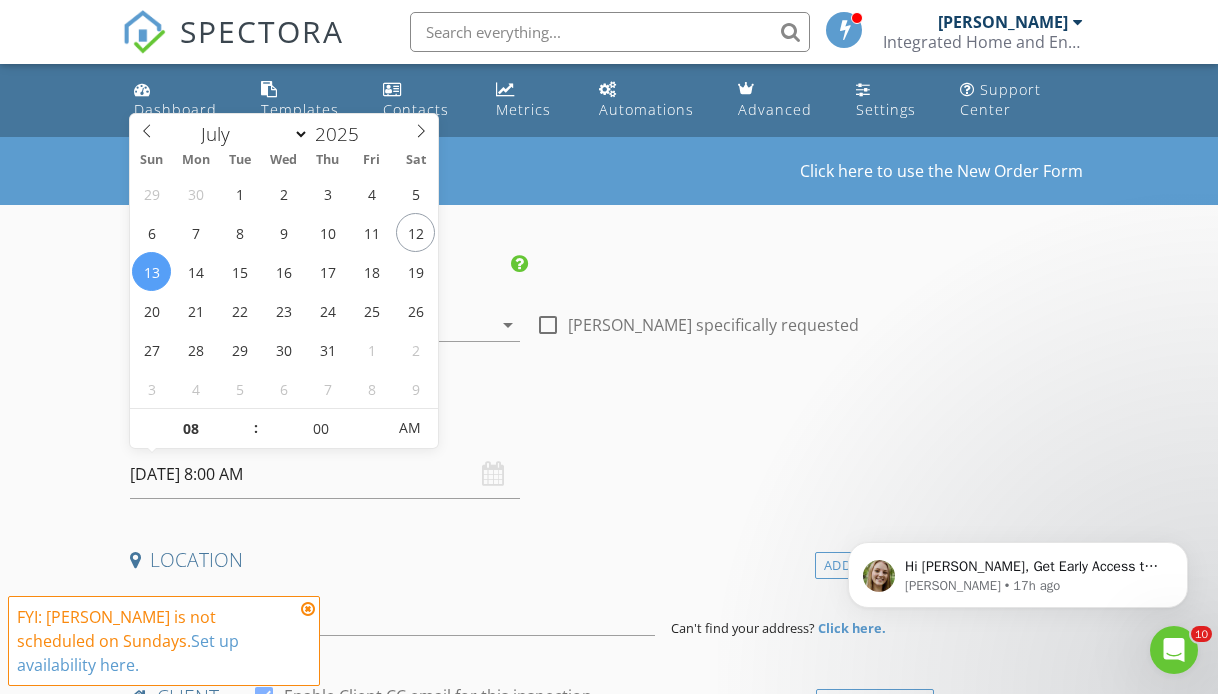 click on "07/13/2025 8:00 AM" at bounding box center (325, 474) 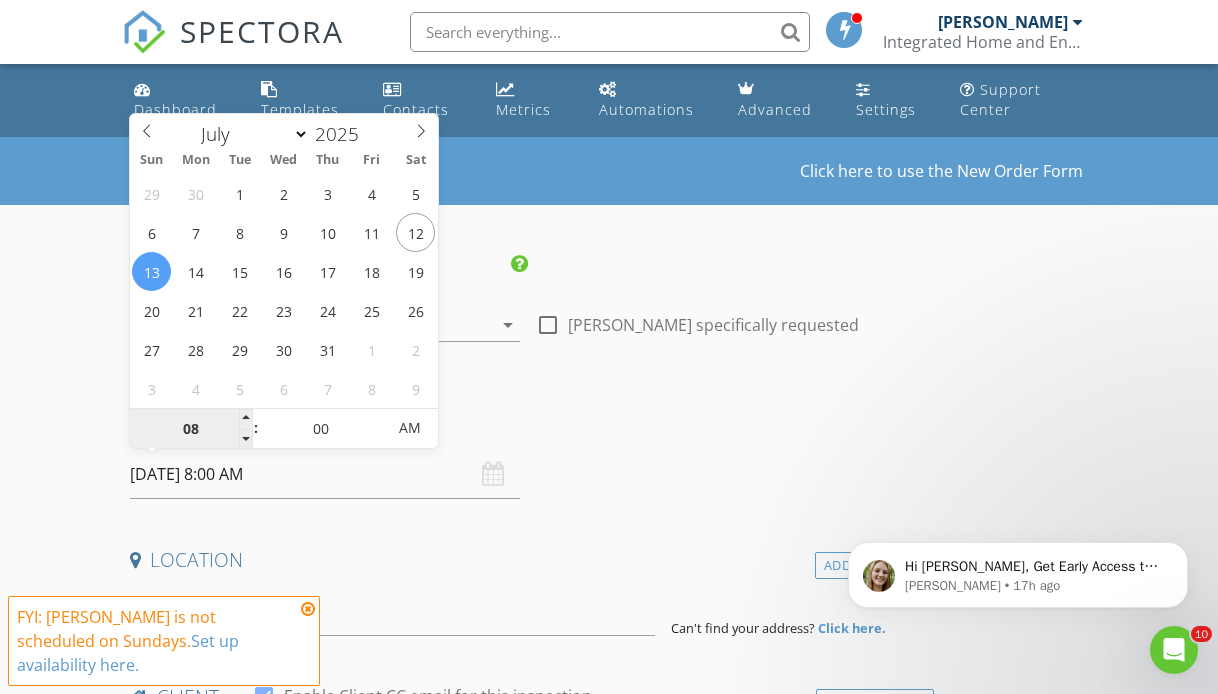 click on "08" at bounding box center (191, 429) 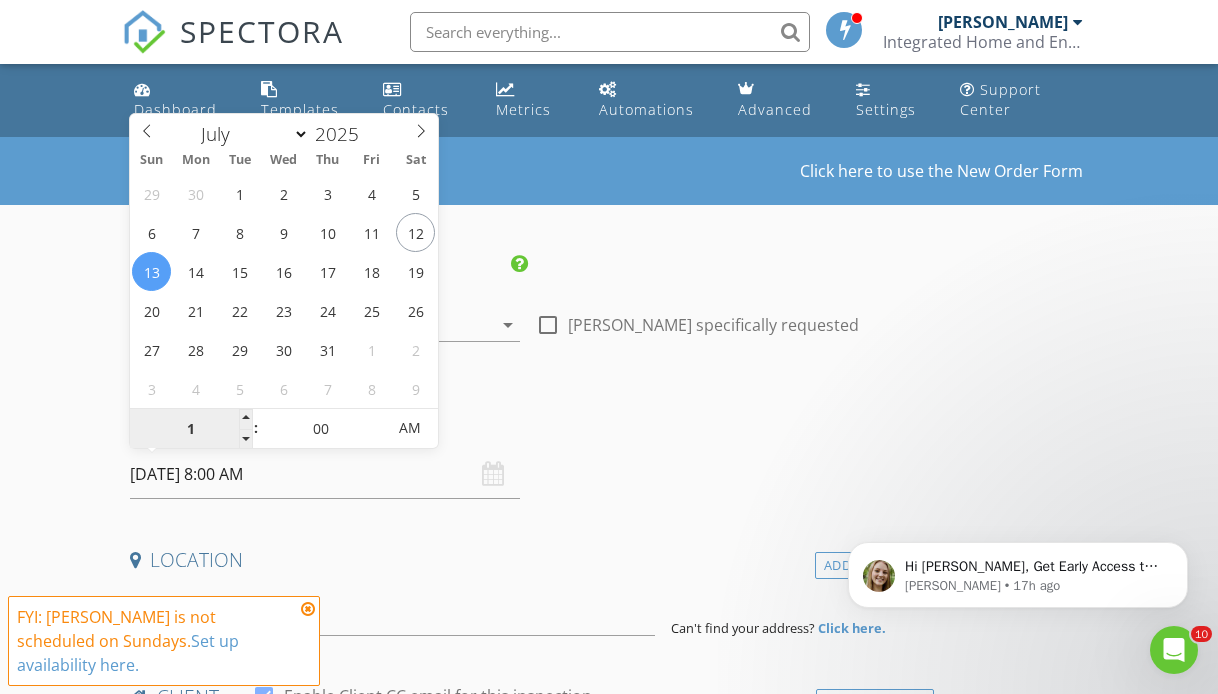 type on "11" 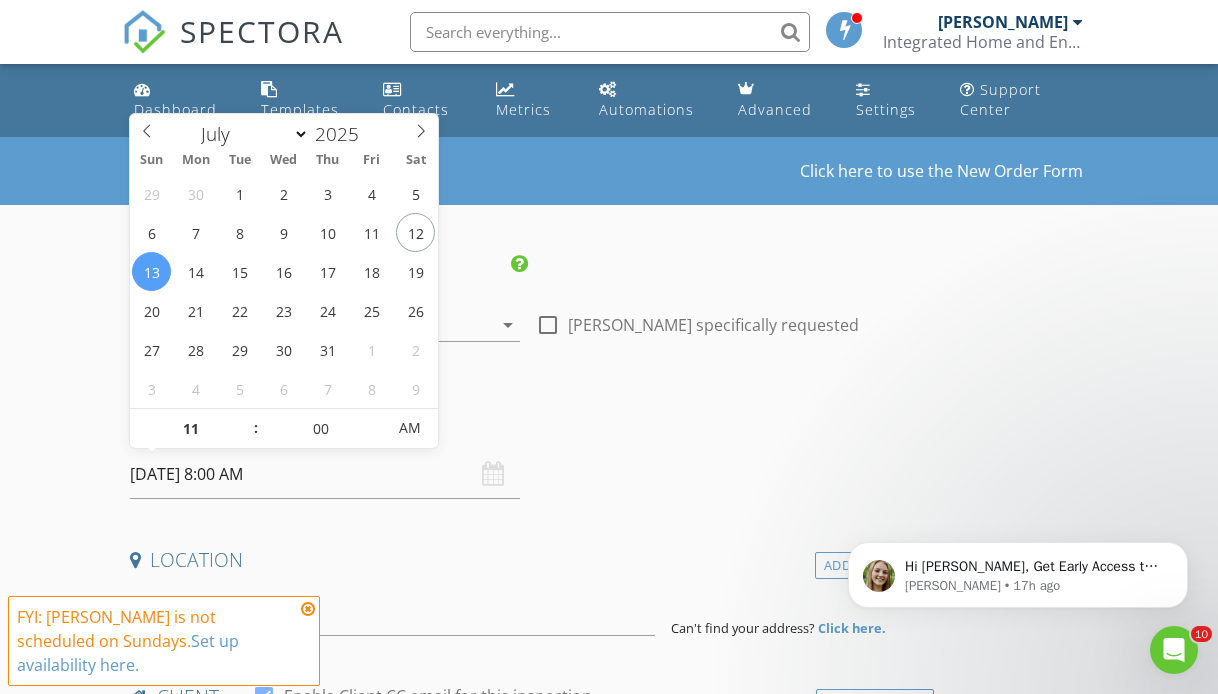 type on "07/13/2025 11:00 AM" 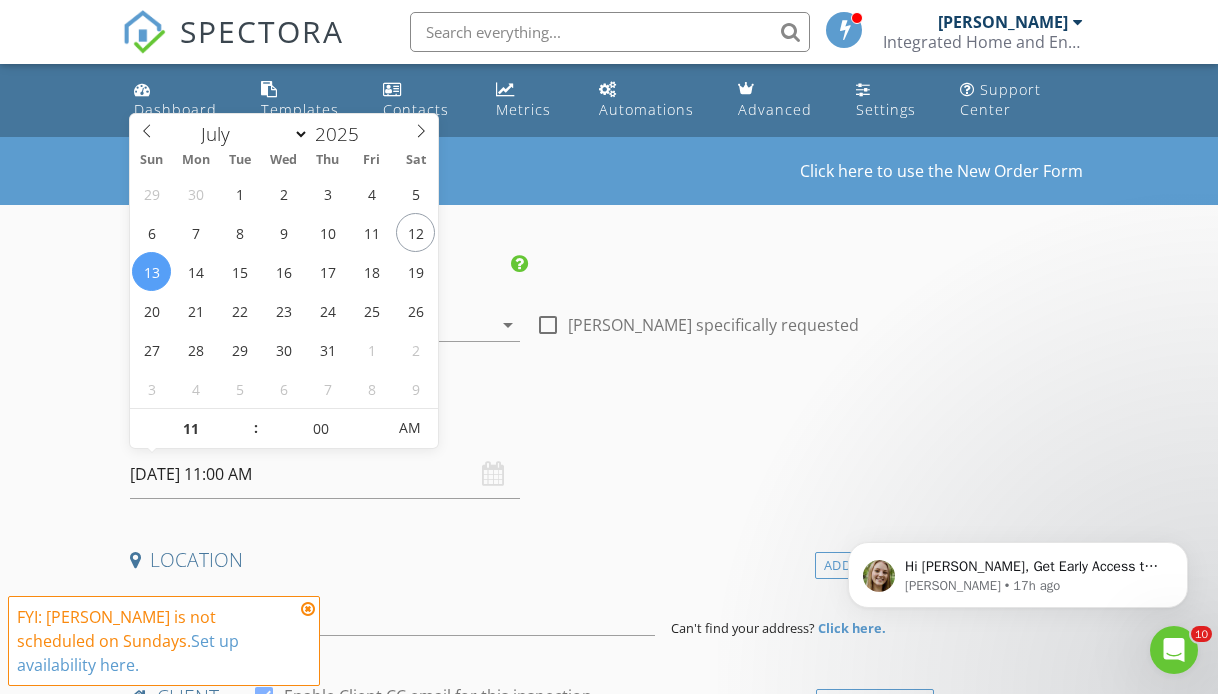 click on "Date/Time" at bounding box center (528, 423) 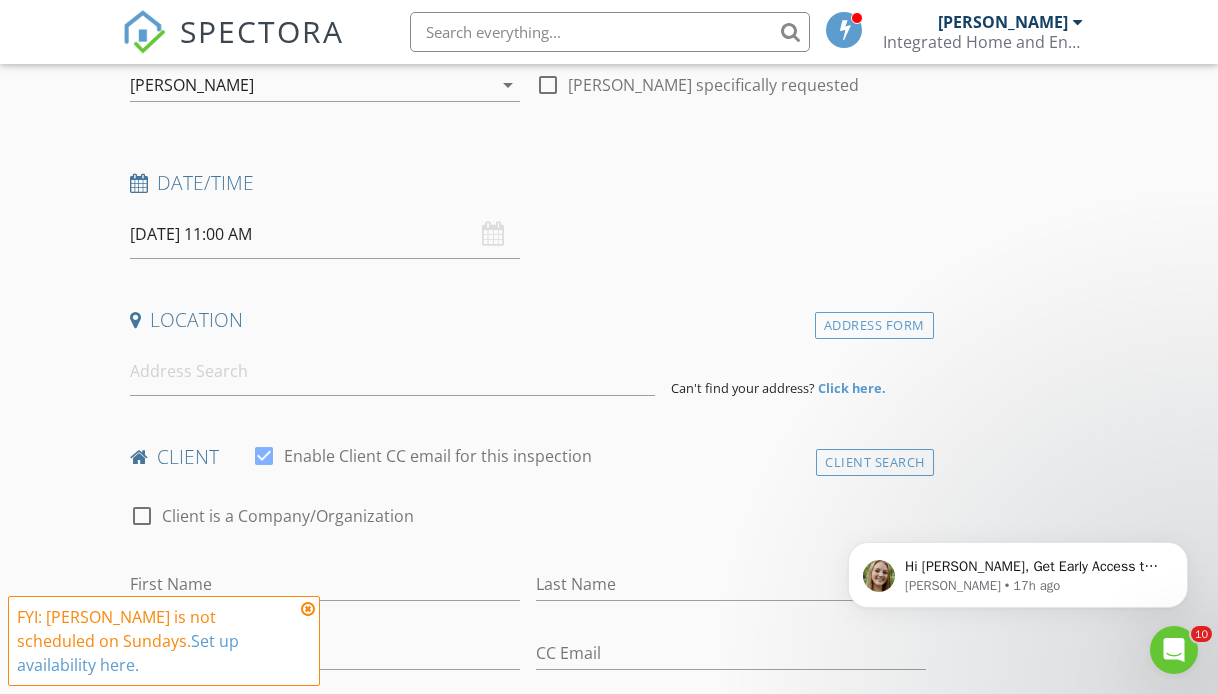scroll, scrollTop: 284, scrollLeft: 0, axis: vertical 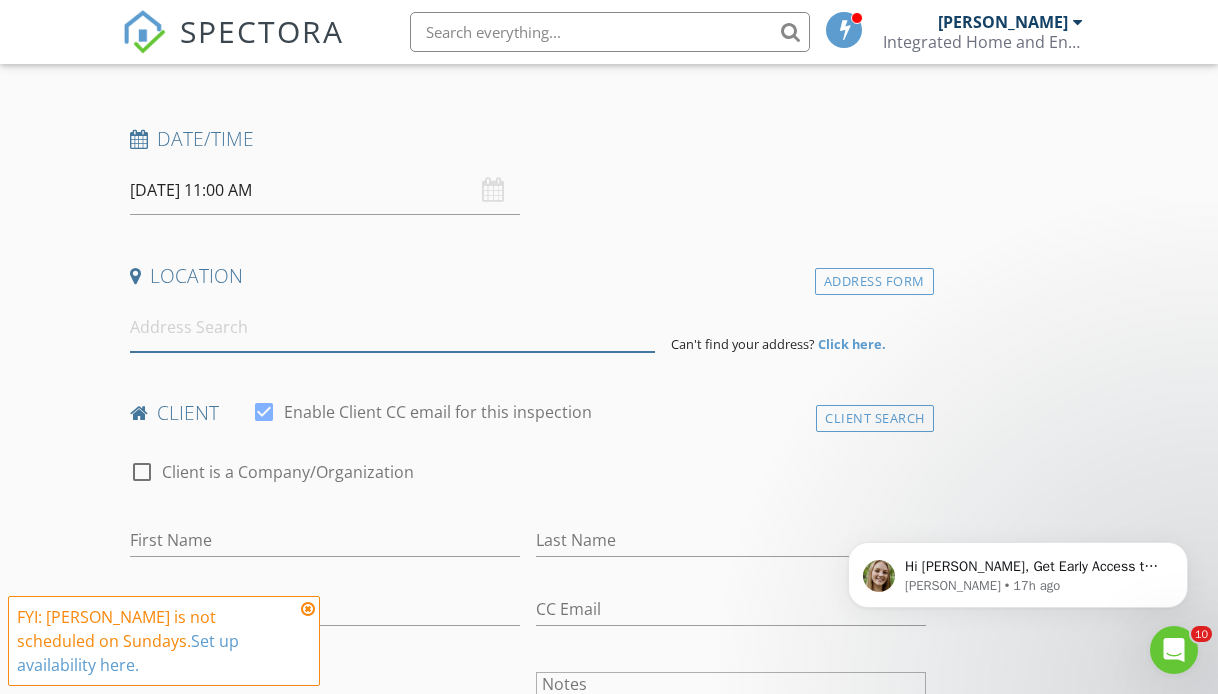 click at bounding box center (392, 327) 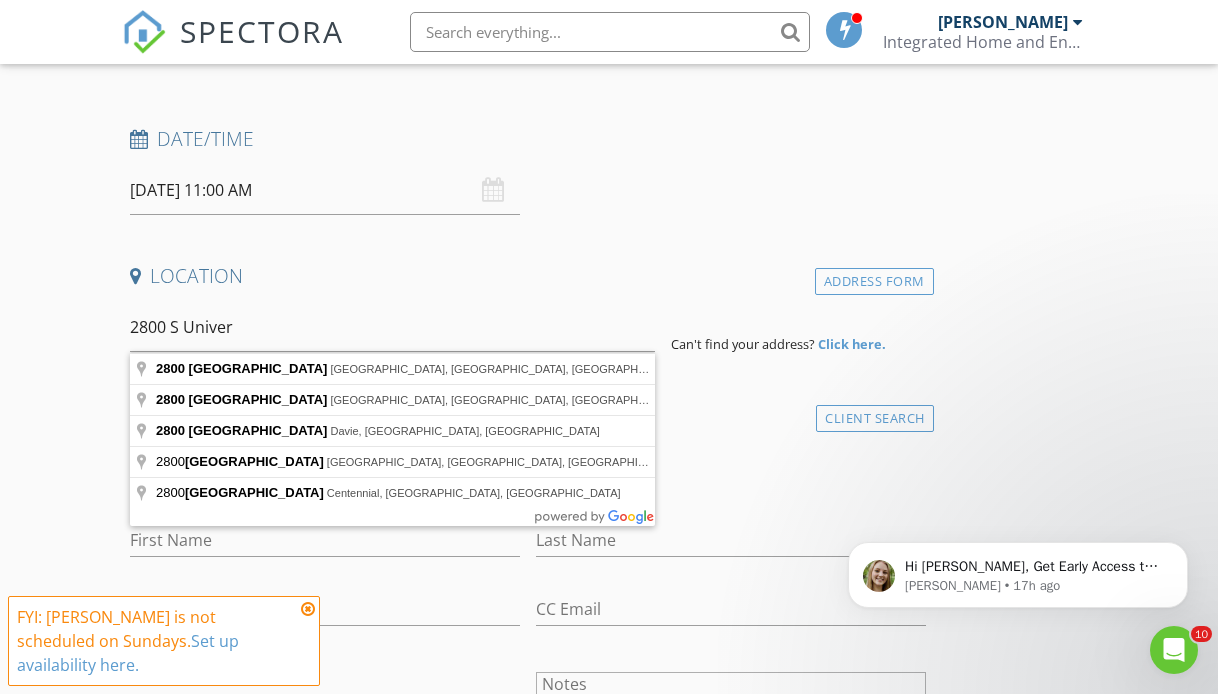 type on "2800 South University Boulevard, Denver, CO, USA" 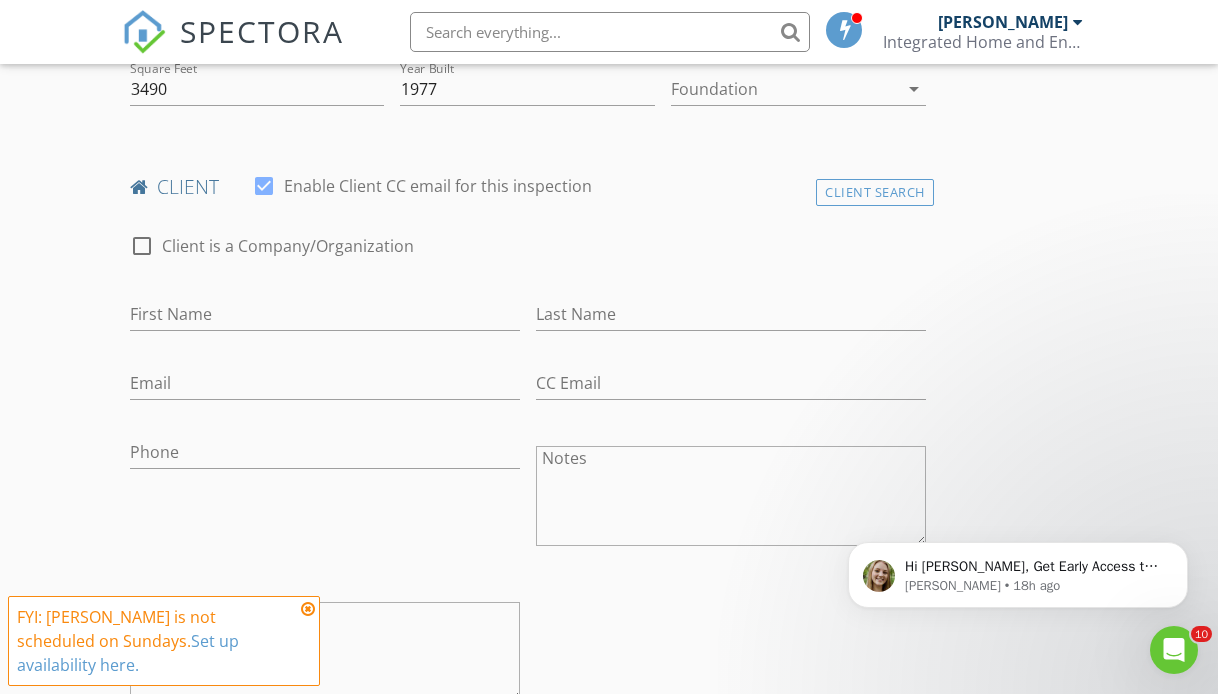 scroll, scrollTop: 749, scrollLeft: 0, axis: vertical 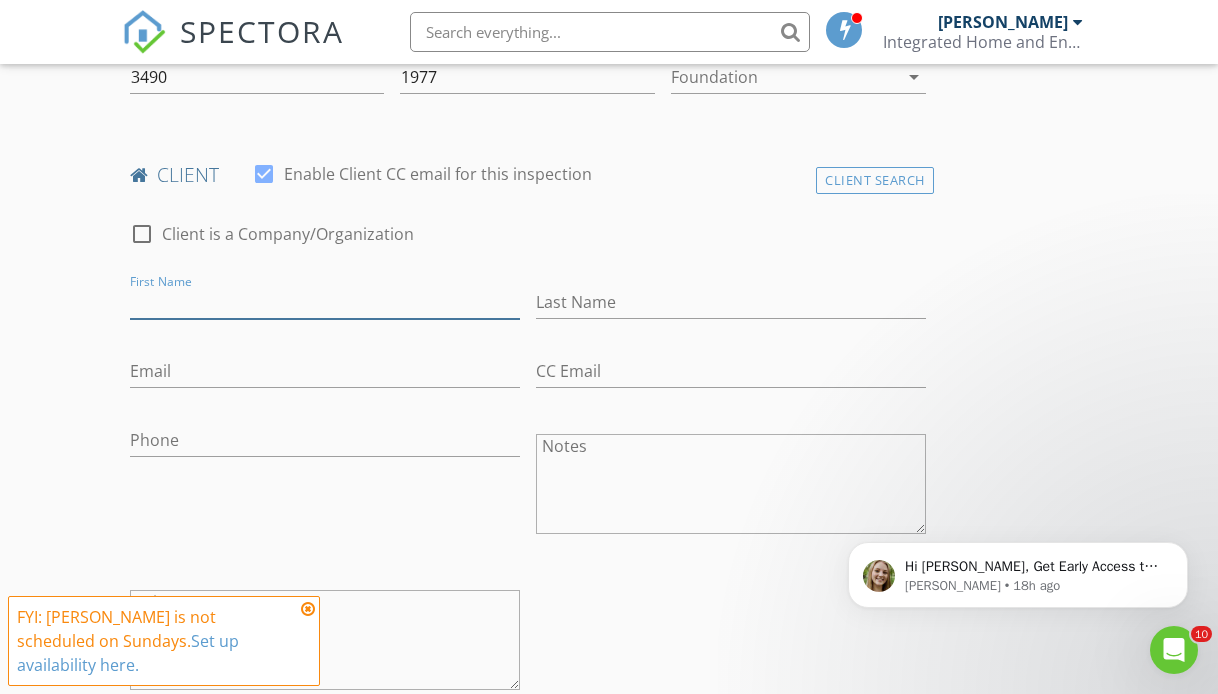 click on "First Name" at bounding box center (325, 302) 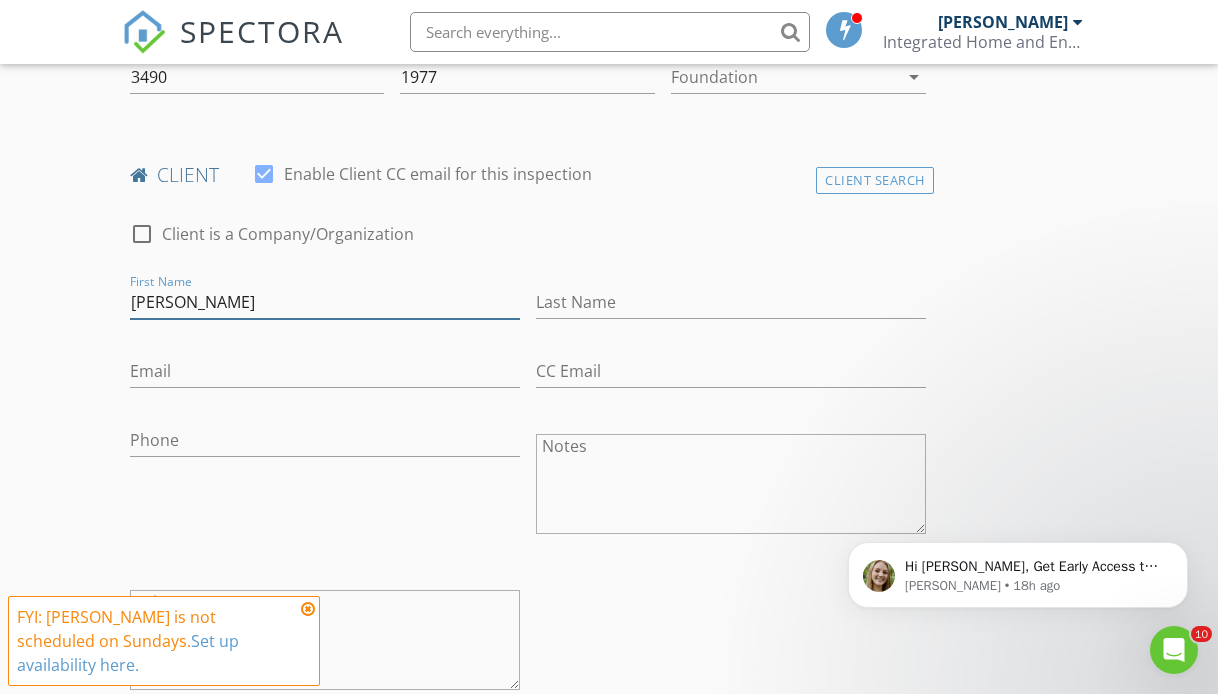 type on "[PERSON_NAME]" 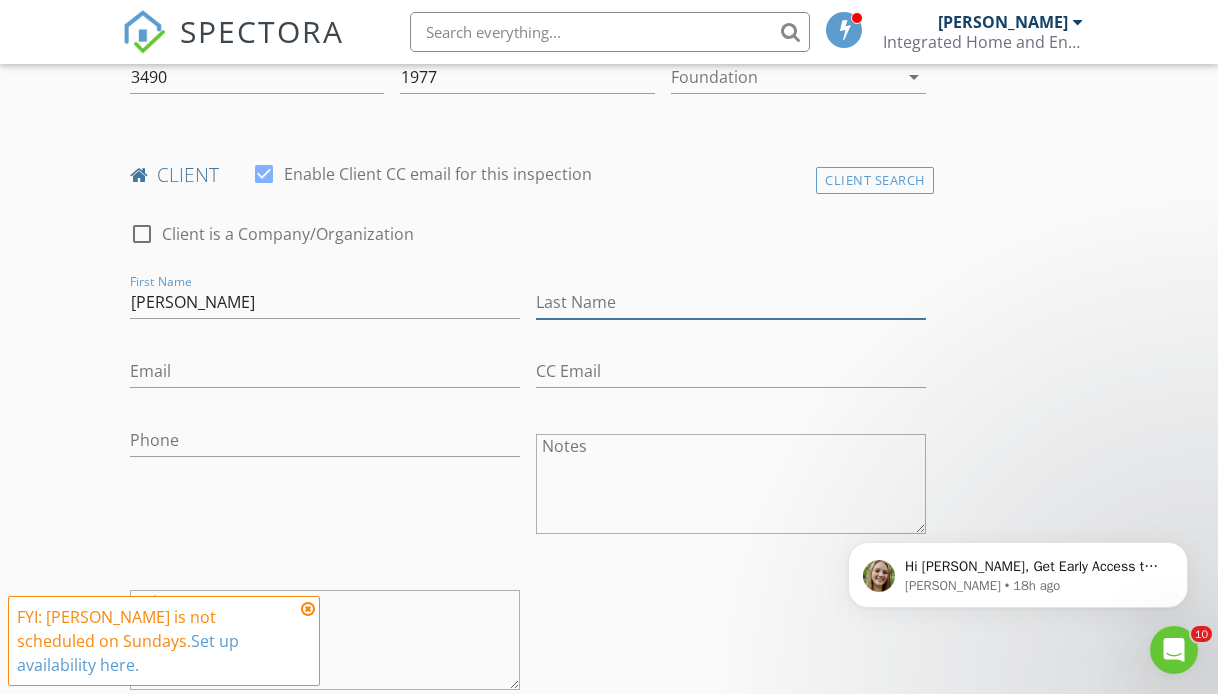 click on "Last Name" at bounding box center (731, 302) 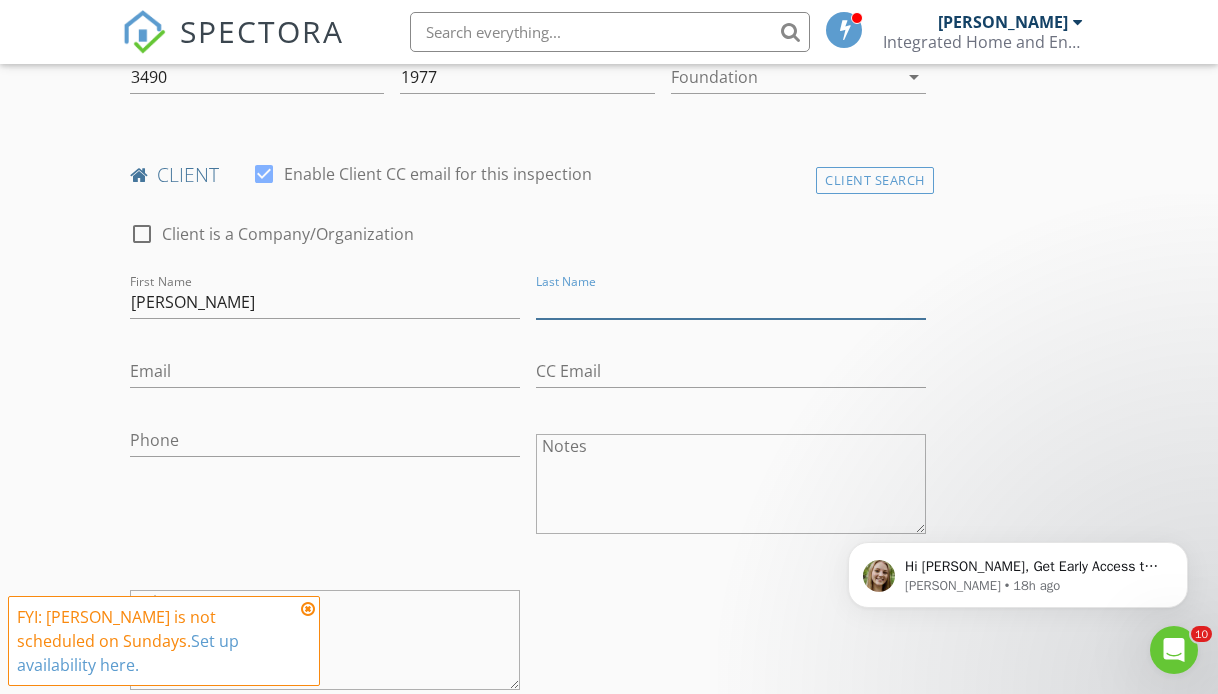 type on "D" 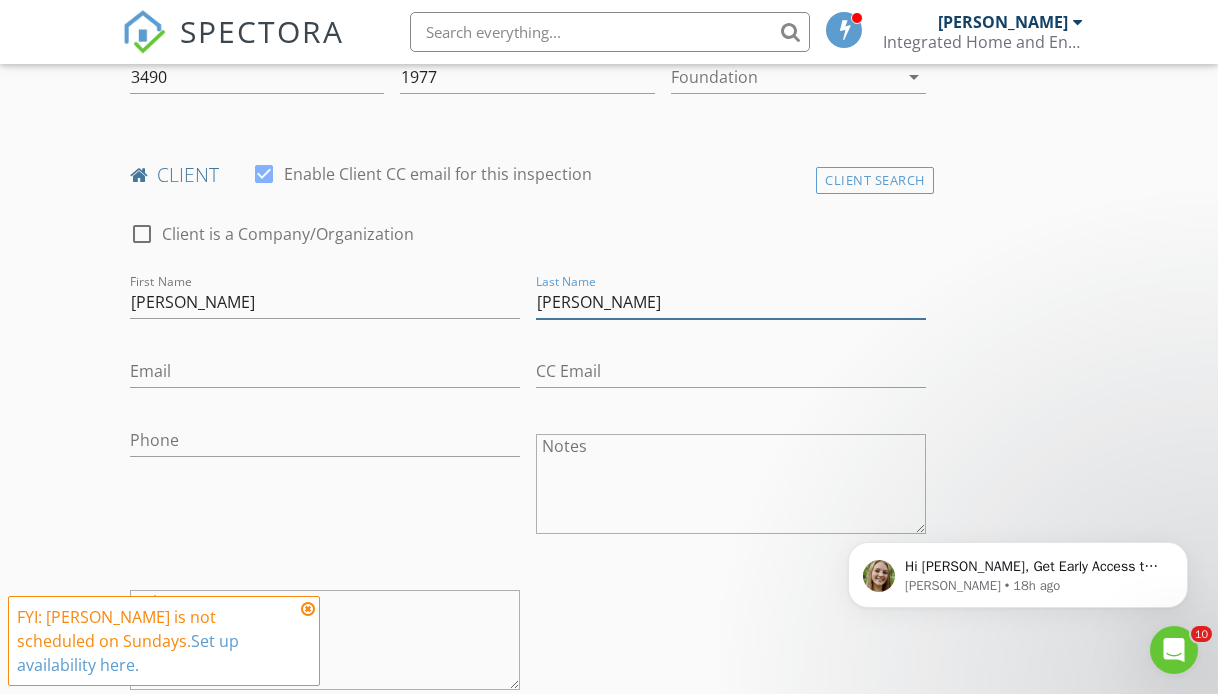 type on "Goldstein" 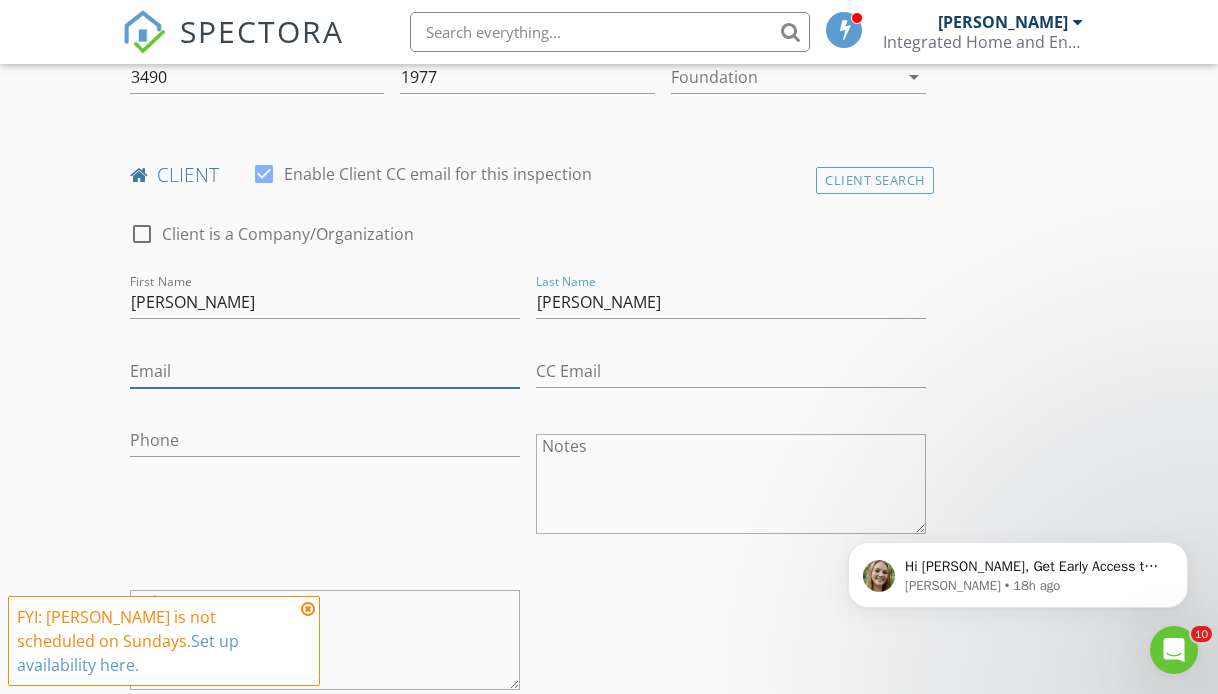 click on "Email" at bounding box center [325, 371] 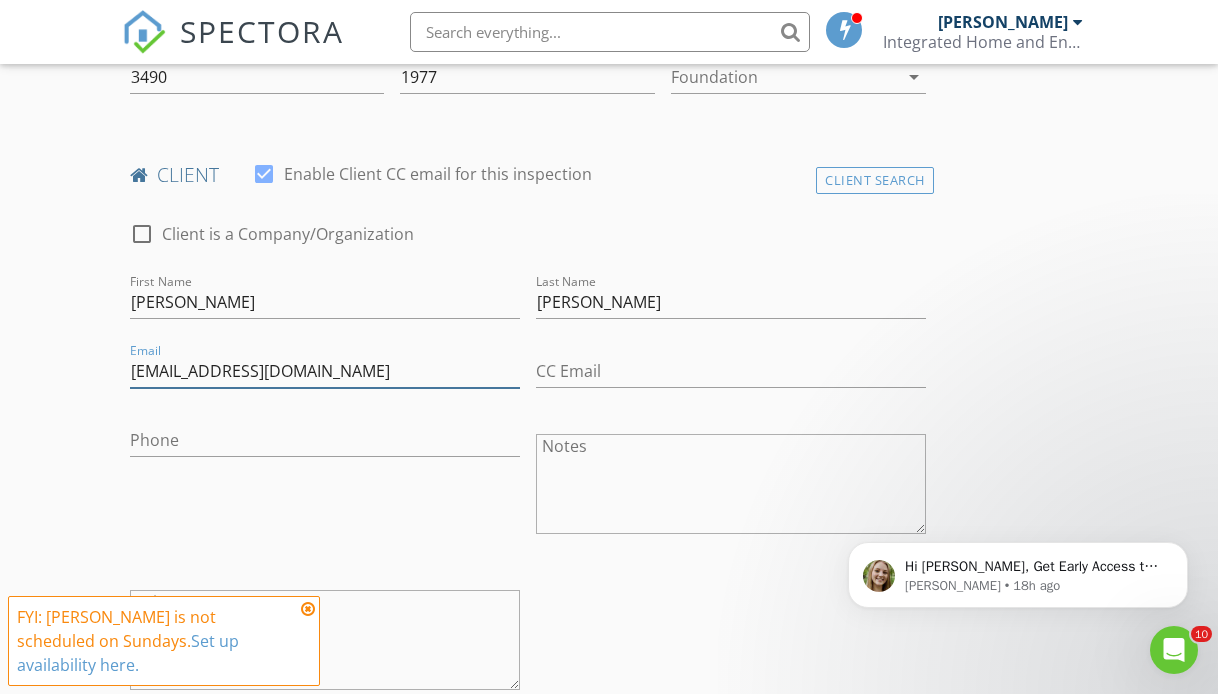 type on "joelhgoldstein@gmail.com" 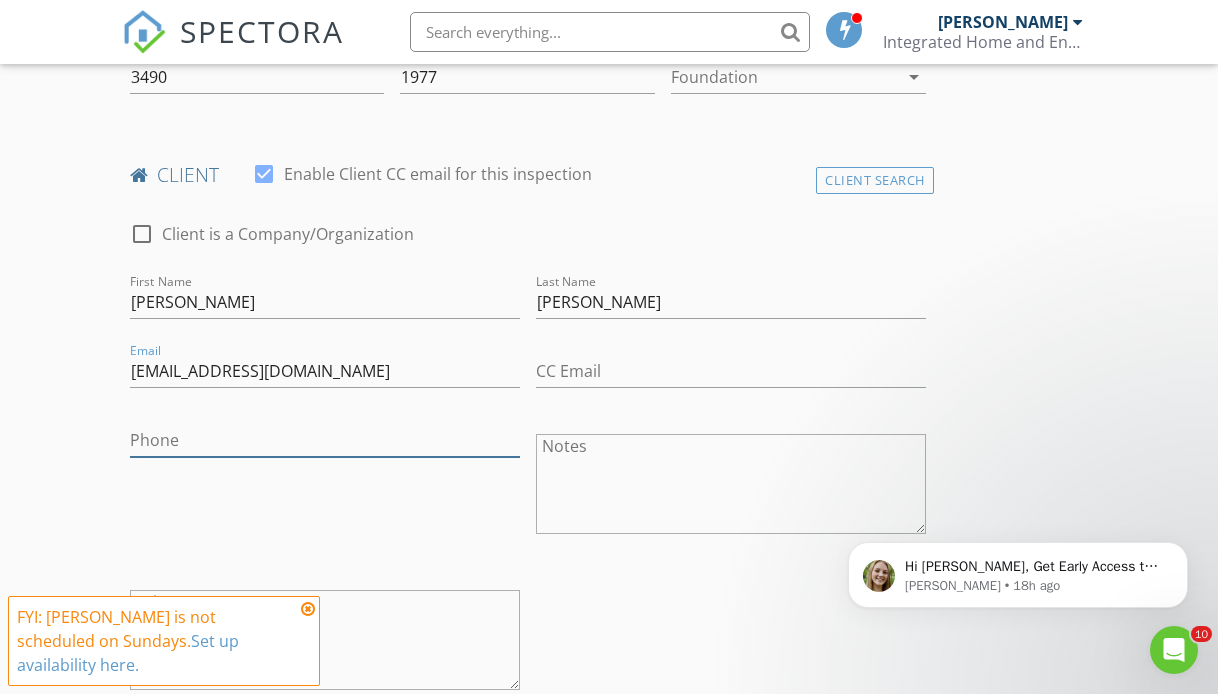 click on "Phone" at bounding box center [325, 440] 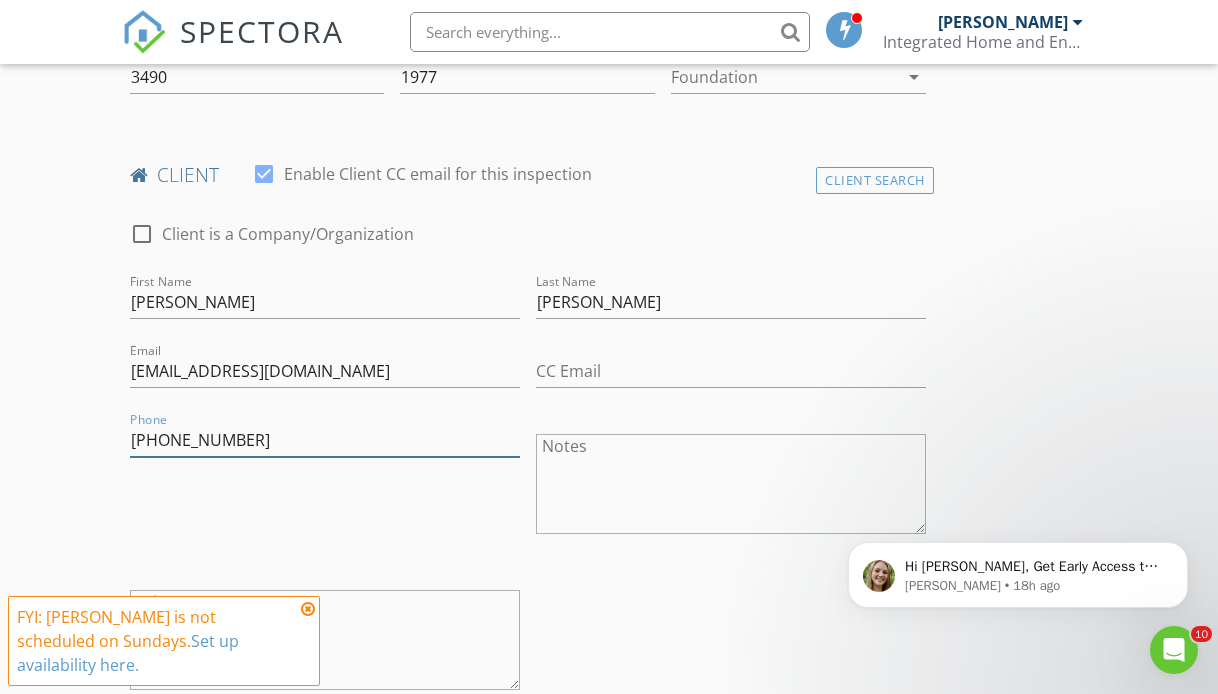type on "303-809-2012" 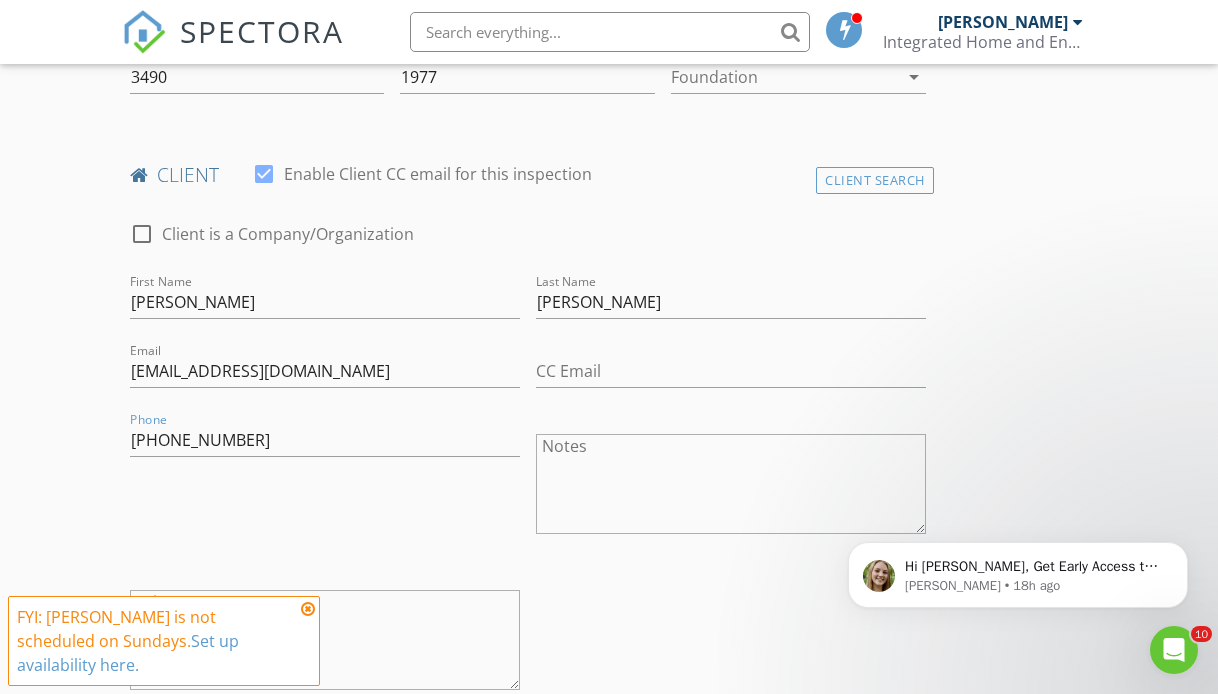 click on "check_box_outline_blank Client is a Company/Organization" at bounding box center (528, 236) 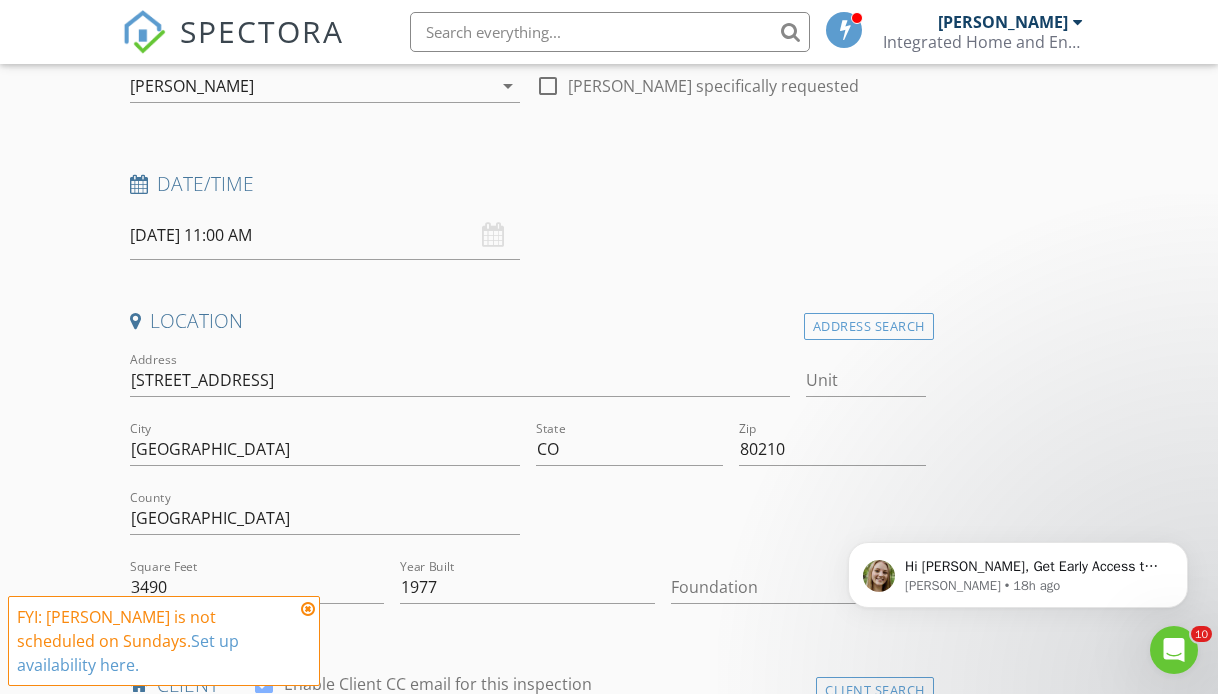 scroll, scrollTop: 238, scrollLeft: 0, axis: vertical 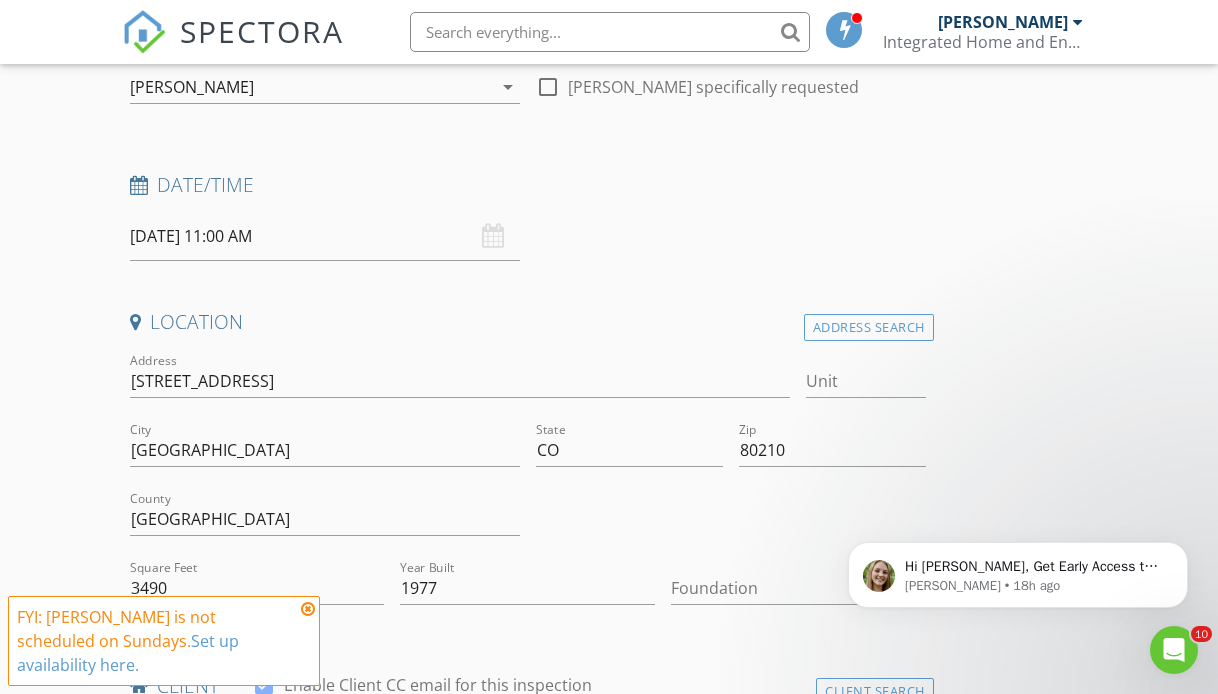 click on "07/13/2025 11:00 AM" at bounding box center (325, 236) 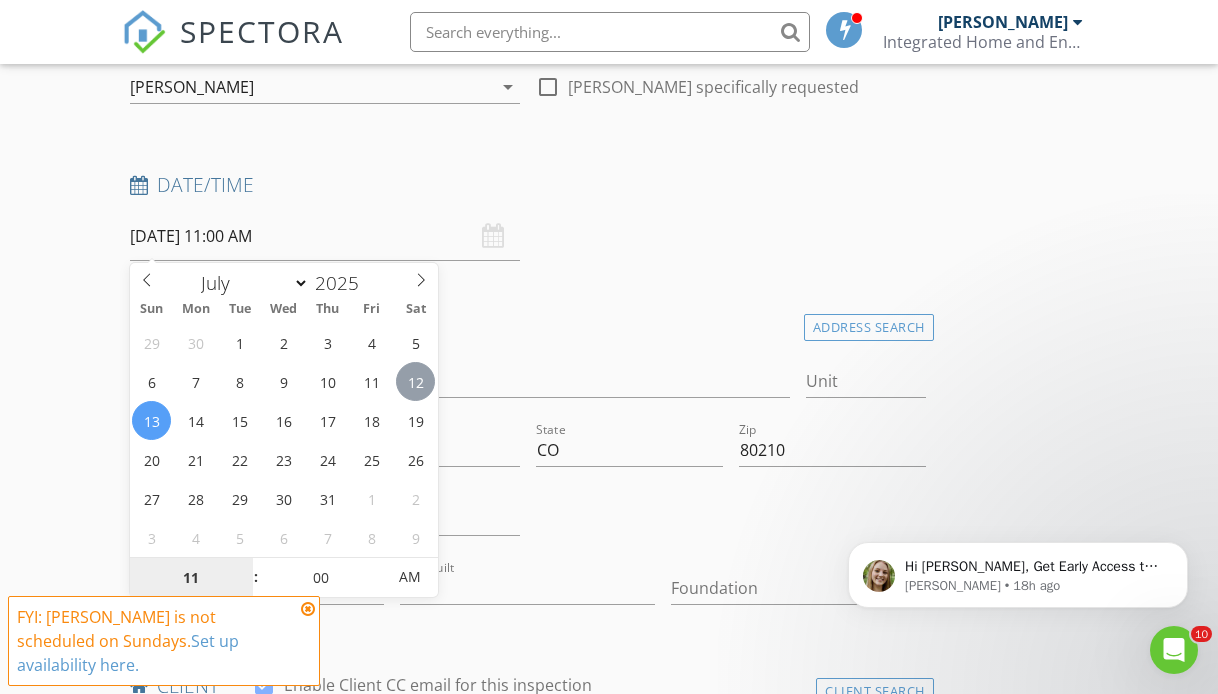 type on "07/12/2025 11:00 AM" 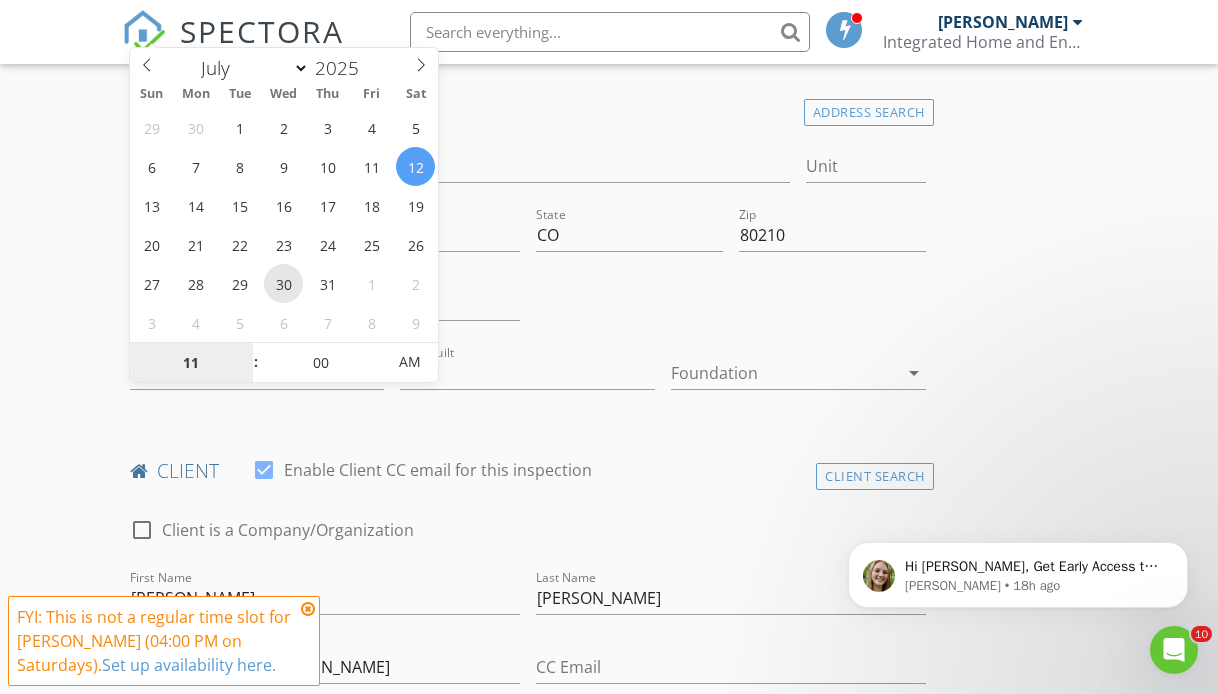scroll, scrollTop: 449, scrollLeft: 0, axis: vertical 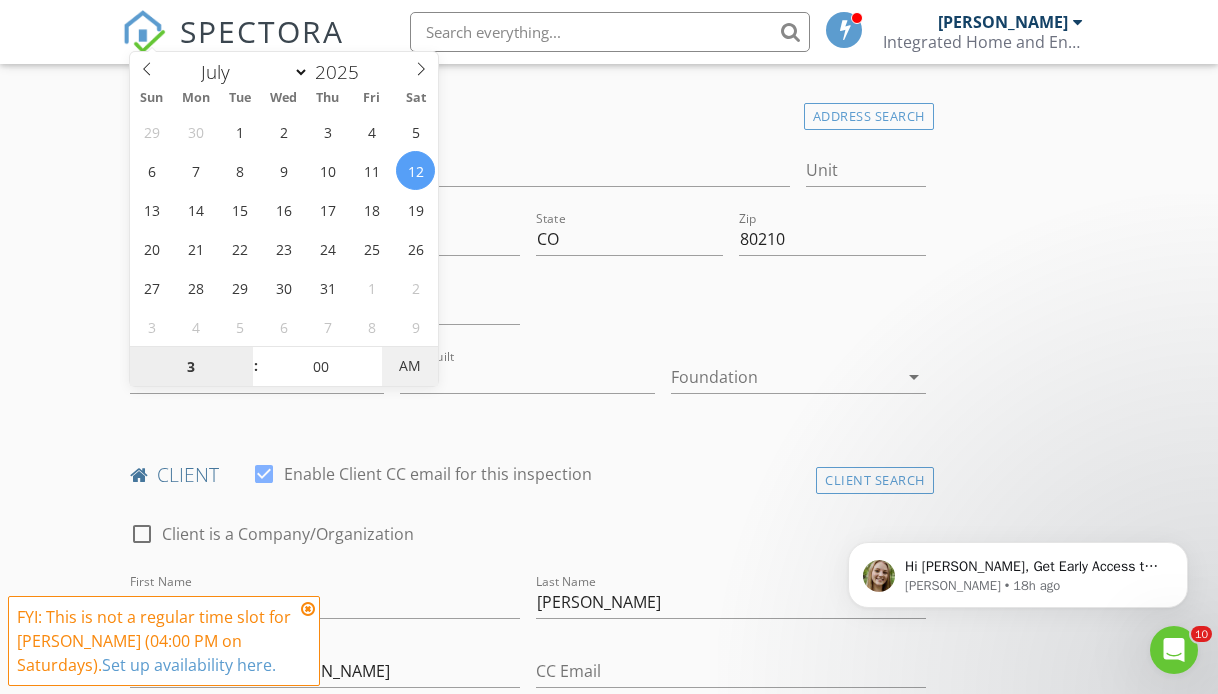 type on "03" 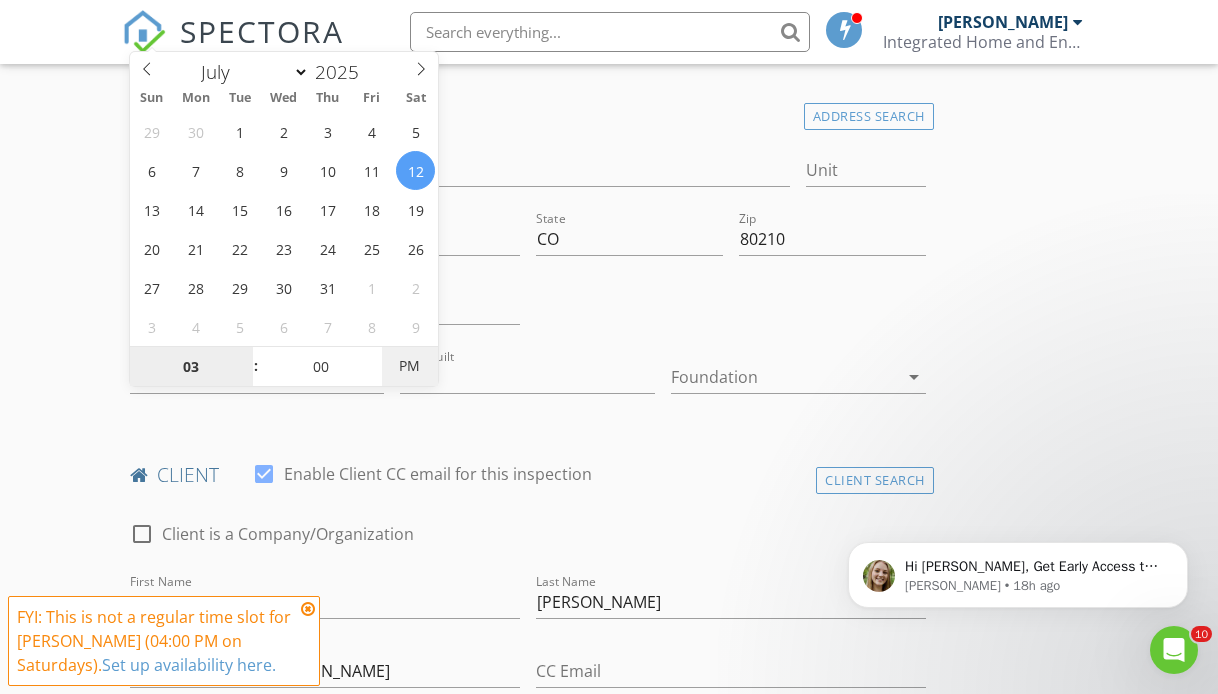 click on "PM" at bounding box center (409, 366) 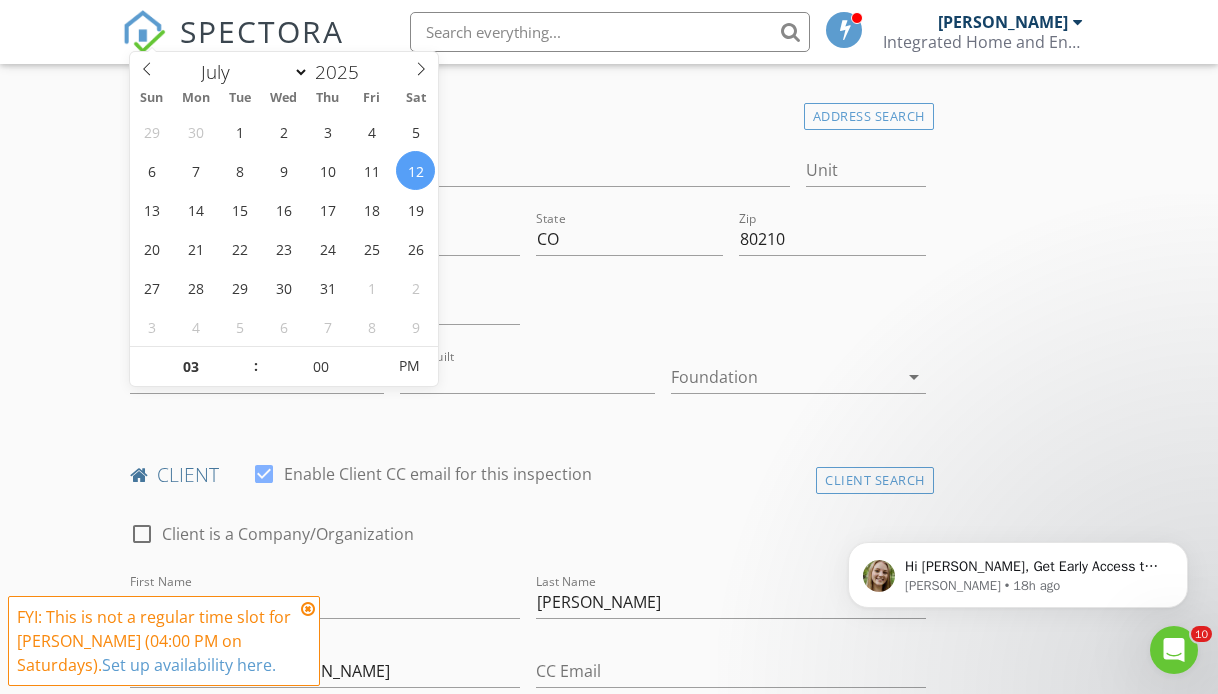 click on "INSPECTOR(S)
check_box   Ron Long   PRIMARY   Ron Long arrow_drop_down   check_box_outline_blank Ron Long specifically requested
Date/Time
07/12/2025 3:00 PM
Location
Address Search       Address 2800 S University Blvd   Unit   City Denver   State CO   Zip 80210   County Denver     Square Feet 3490   Year Built 1977   Foundation arrow_drop_down
client
check_box Enable Client CC email for this inspection   Client Search     check_box_outline_blank Client is a Company/Organization     First Name Joel   Last Name Goldstein   Email joelhgoldstein@gmail.com   CC Email   Phone 303-809-2012           Notes   Private Notes
ADD ADDITIONAL client
SERVICES
check_box_outline_blank   1-Residential Inspection   Condo Below 800sqft check_box_outline_blank   2-Residential Inspection" at bounding box center [609, 1352] 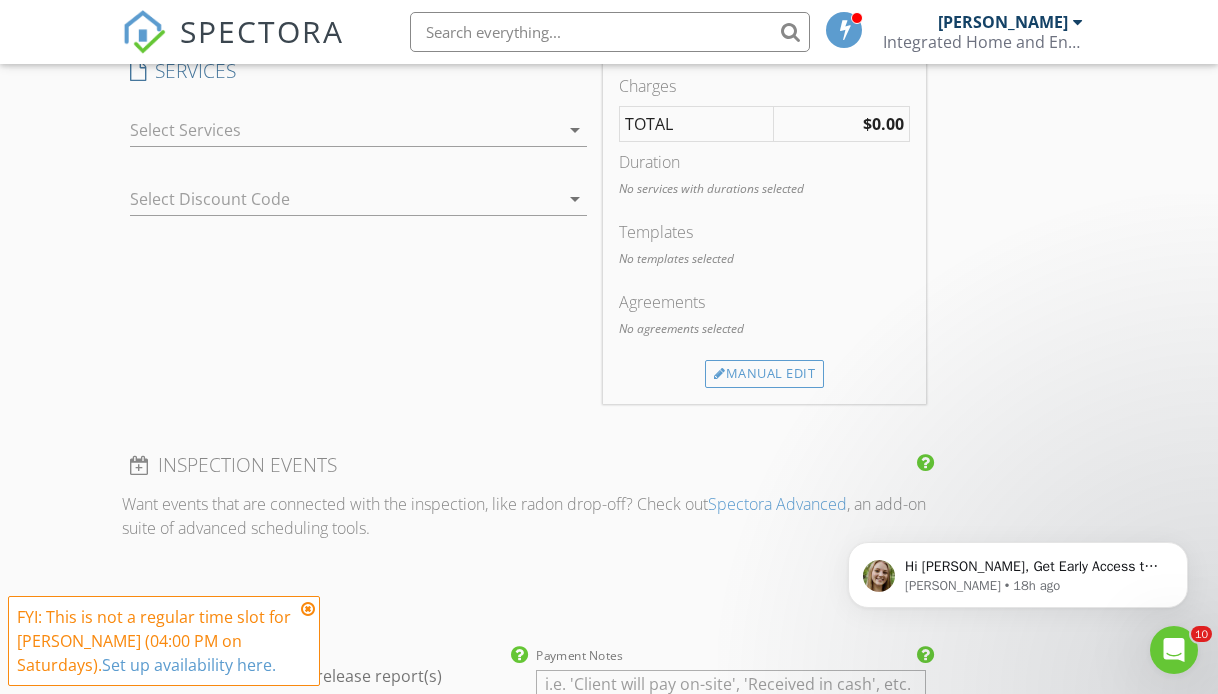 scroll, scrollTop: 1490, scrollLeft: 0, axis: vertical 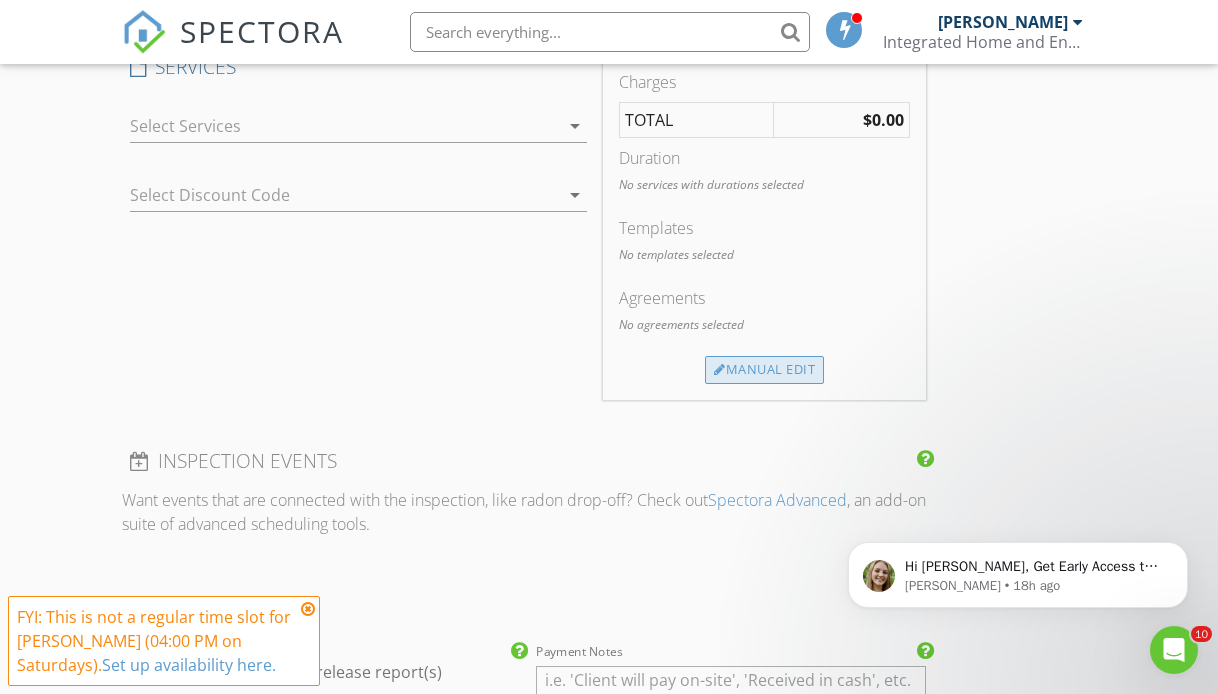 click on "Manual Edit" at bounding box center [764, 370] 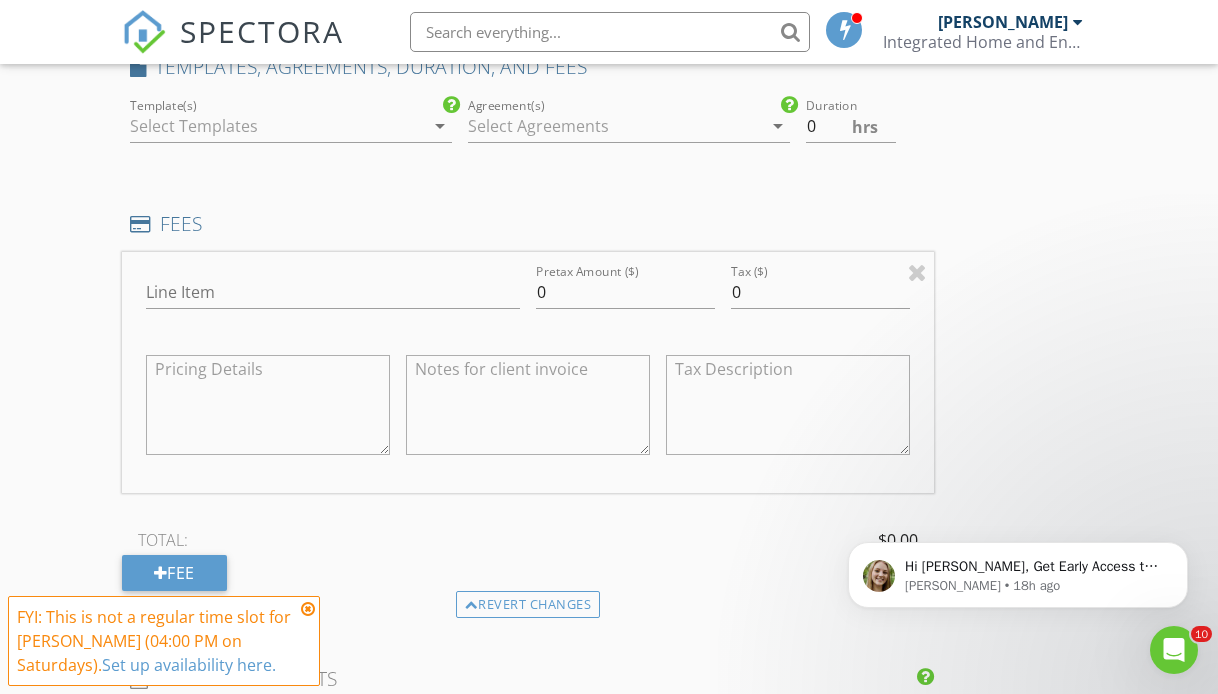 click at bounding box center (277, 126) 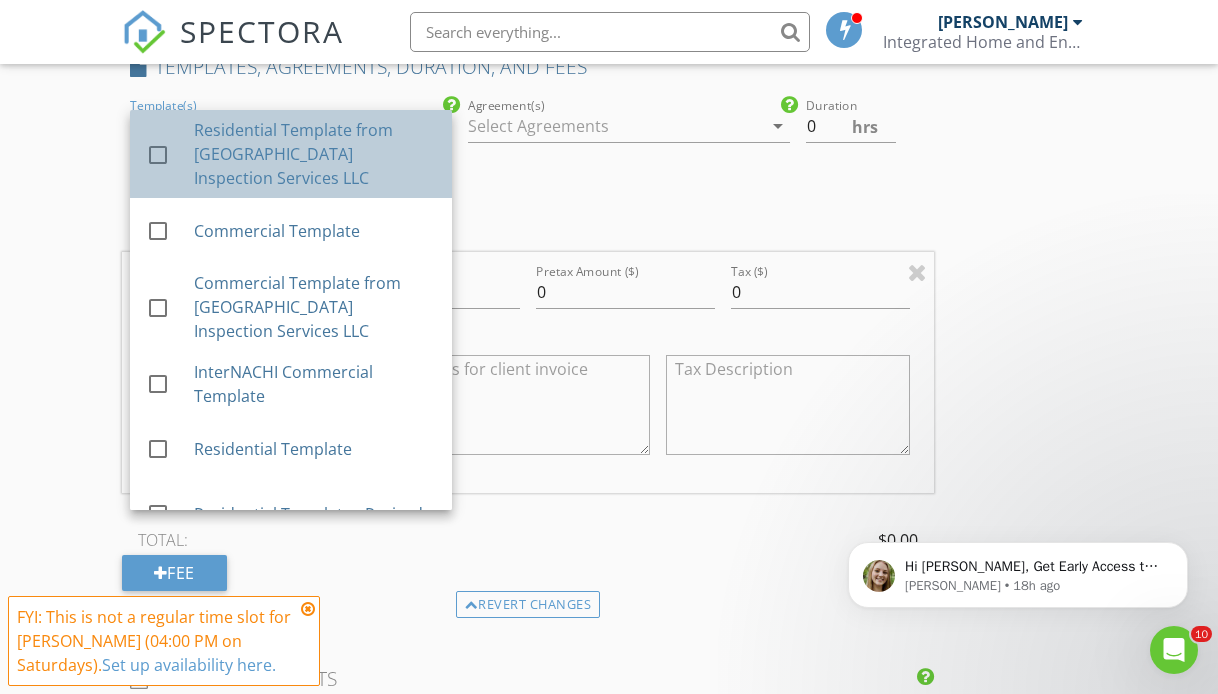 click on "Residential Template from Aspen Ridge Inspection Services LLC" at bounding box center [315, 154] 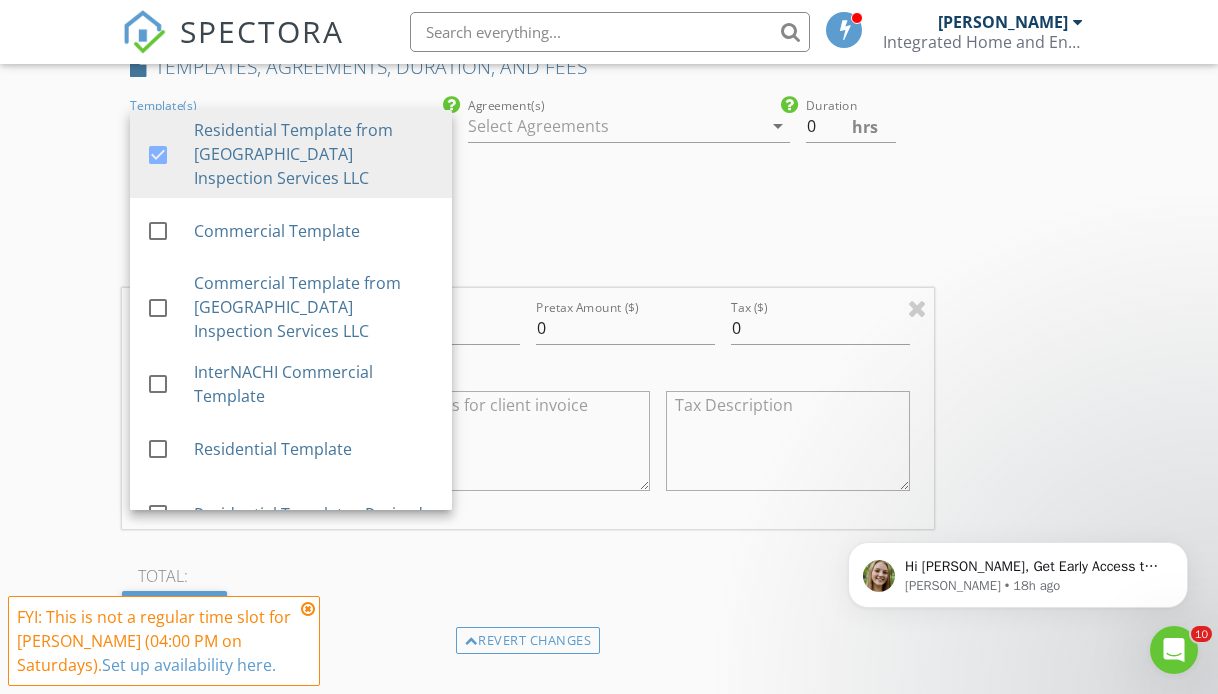 click at bounding box center [615, 126] 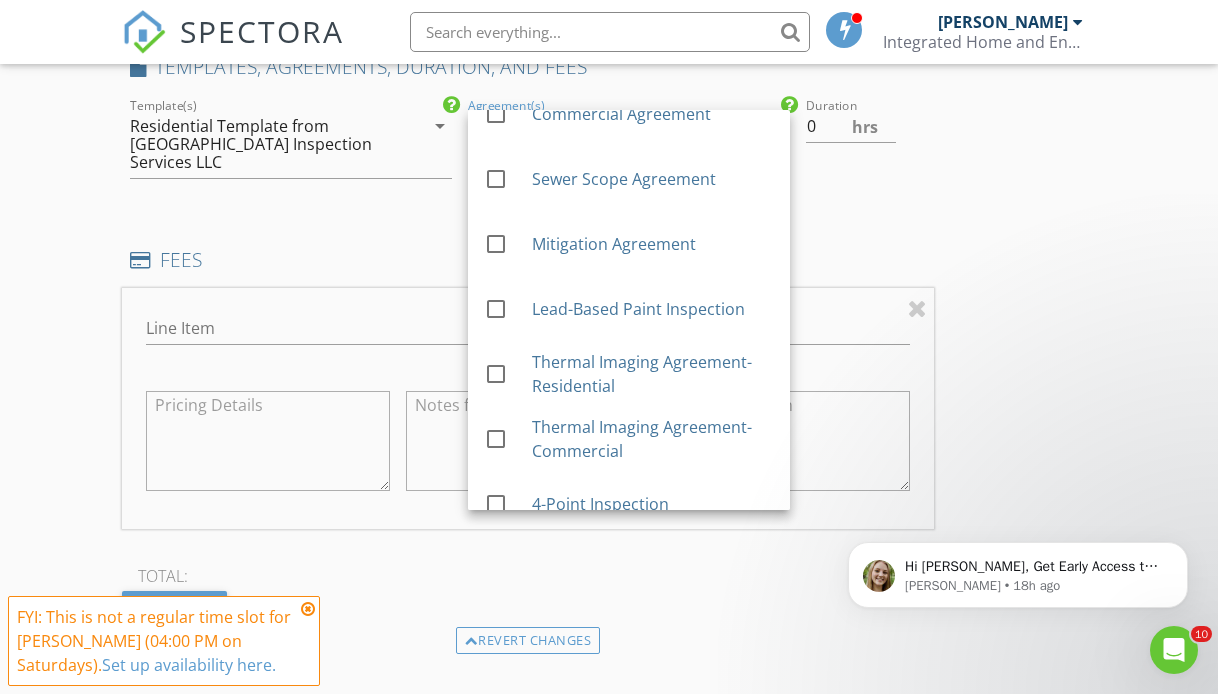 scroll, scrollTop: 510, scrollLeft: 0, axis: vertical 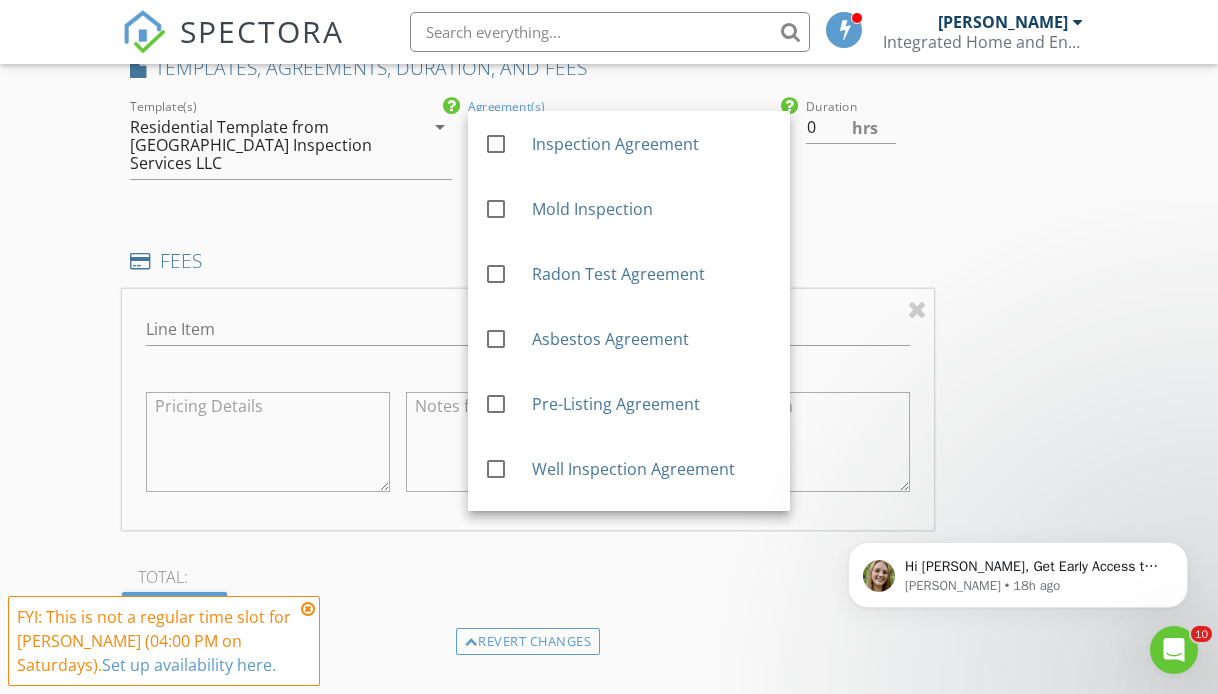 click on "INSPECTOR(S)
check_box   Ron Long   PRIMARY   Ron Long arrow_drop_down   check_box_outline_blank Ron Long specifically requested
Date/Time
07/12/2025 3:00 PM
Location
Address Search       Address 2800 S University Blvd   Unit   City Denver   State CO   Zip 80210   County Denver     Square Feet 3490   Year Built 1977   Foundation arrow_drop_down
client
check_box Enable Client CC email for this inspection   Client Search     check_box_outline_blank Client is a Company/Organization     First Name Joel   Last Name Goldstein   Email joelhgoldstein@gmail.com   CC Email   Phone 303-809-2012           Notes   Private Notes
ADD ADDITIONAL client
SERVICES
check_box_outline_blank   1-Residential Inspection   Condo Below 800sqft check_box_outline_blank   2-Residential Inspection" at bounding box center (609, 439) 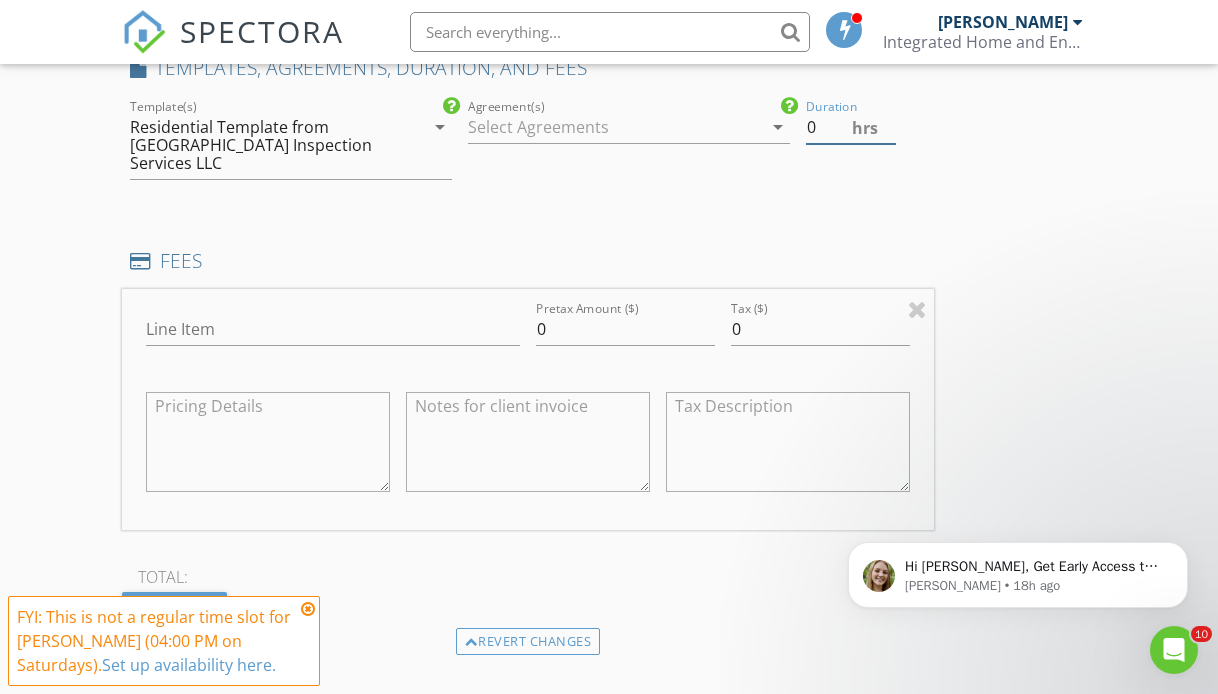 click on "0" at bounding box center [850, 127] 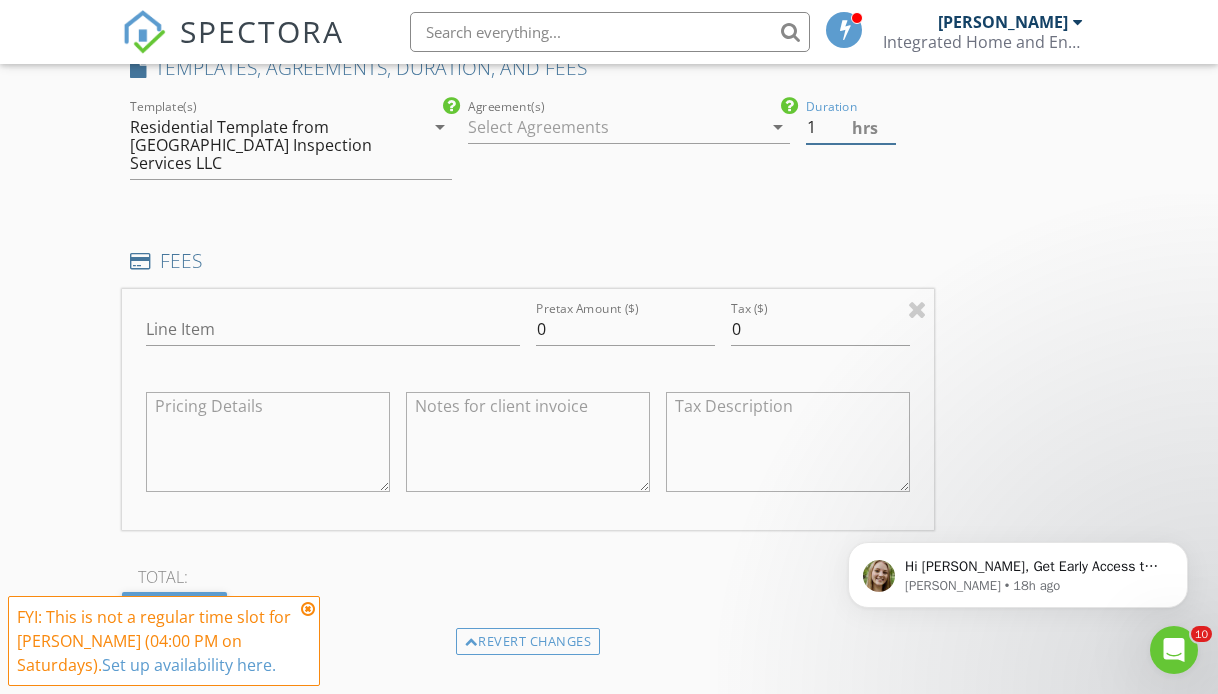 type on "1" 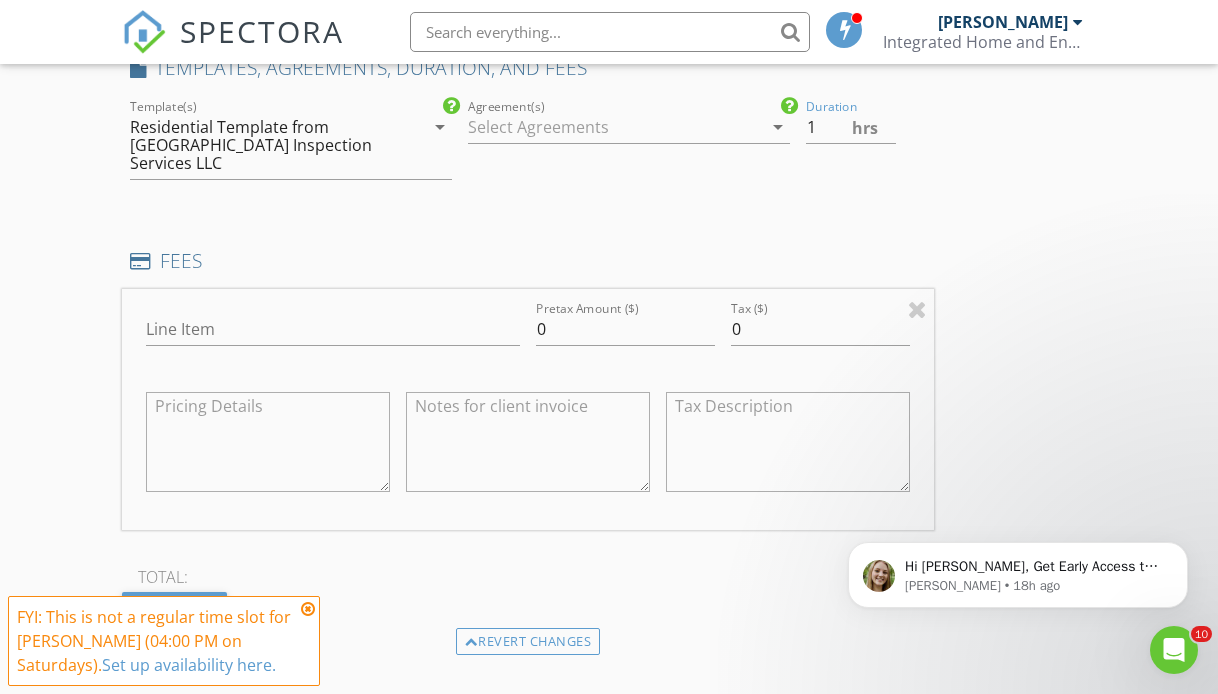 click on "INSPECTOR(S)
check_box   Ron Long   PRIMARY   Ron Long arrow_drop_down   check_box_outline_blank Ron Long specifically requested
Date/Time
07/12/2025 3:00 PM
Location
Address Search       Address 2800 S University Blvd   Unit   City Denver   State CO   Zip 80210   County Denver     Square Feet 3490   Year Built 1977   Foundation arrow_drop_down
client
check_box Enable Client CC email for this inspection   Client Search     check_box_outline_blank Client is a Company/Organization     First Name Joel   Last Name Goldstein   Email joelhgoldstein@gmail.com   CC Email   Phone 303-809-2012           Notes   Private Notes
ADD ADDITIONAL client
SERVICES
check_box_outline_blank   1-Residential Inspection   Condo Below 800sqft check_box_outline_blank   2-Residential Inspection" at bounding box center (609, 439) 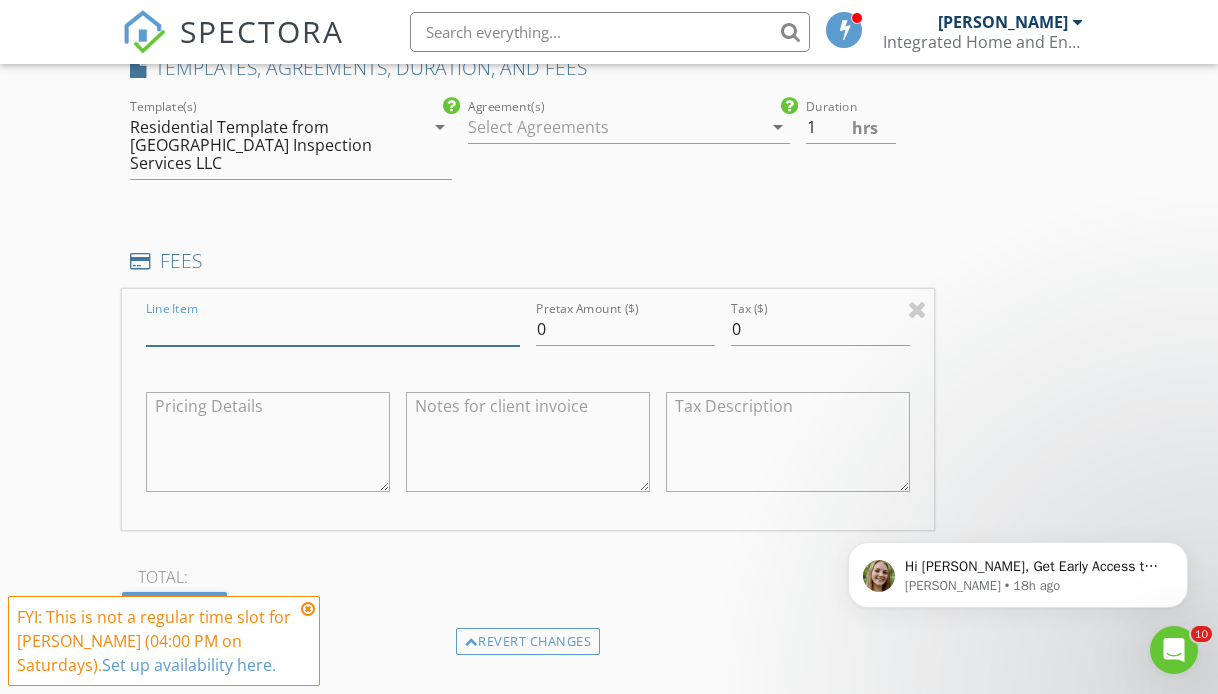 click on "Line Item" at bounding box center [333, 329] 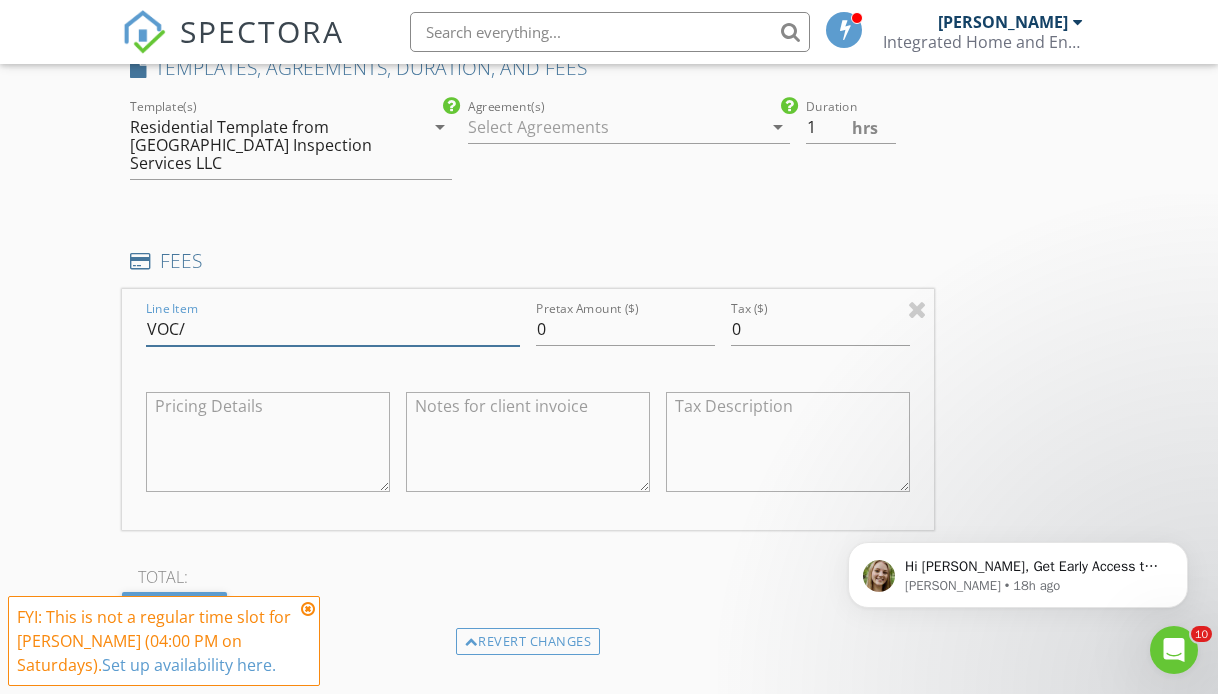 type on "VOC/Sewer Gases" 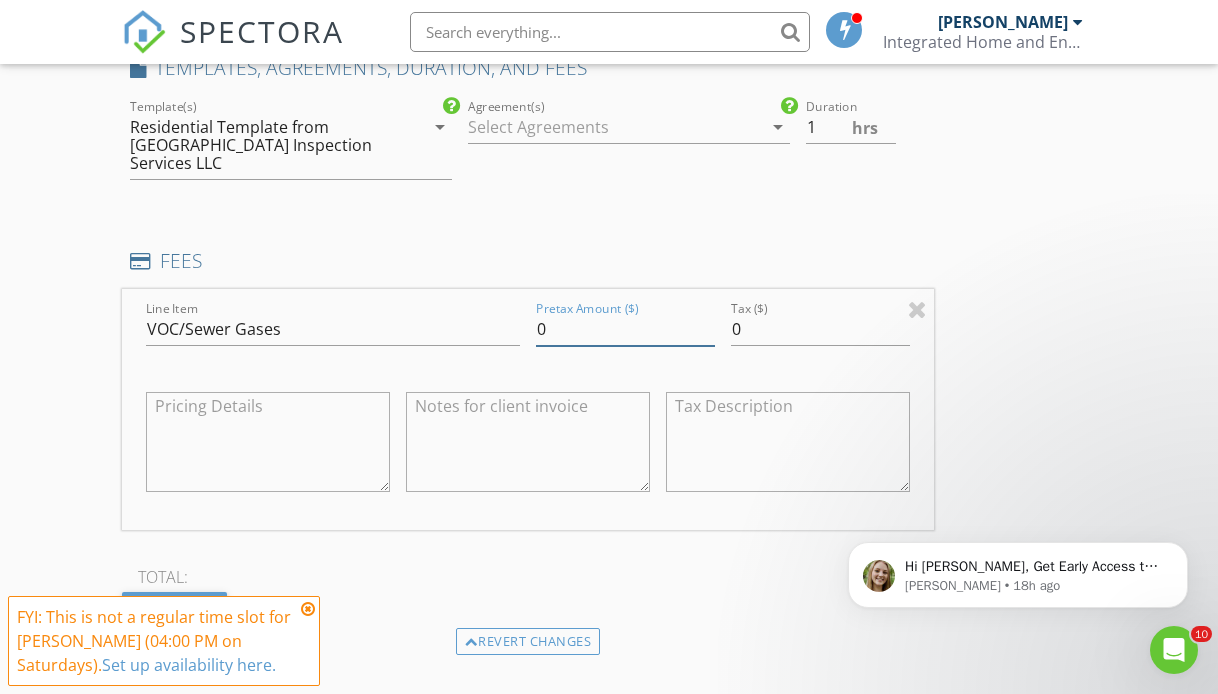 click on "0" at bounding box center [625, 329] 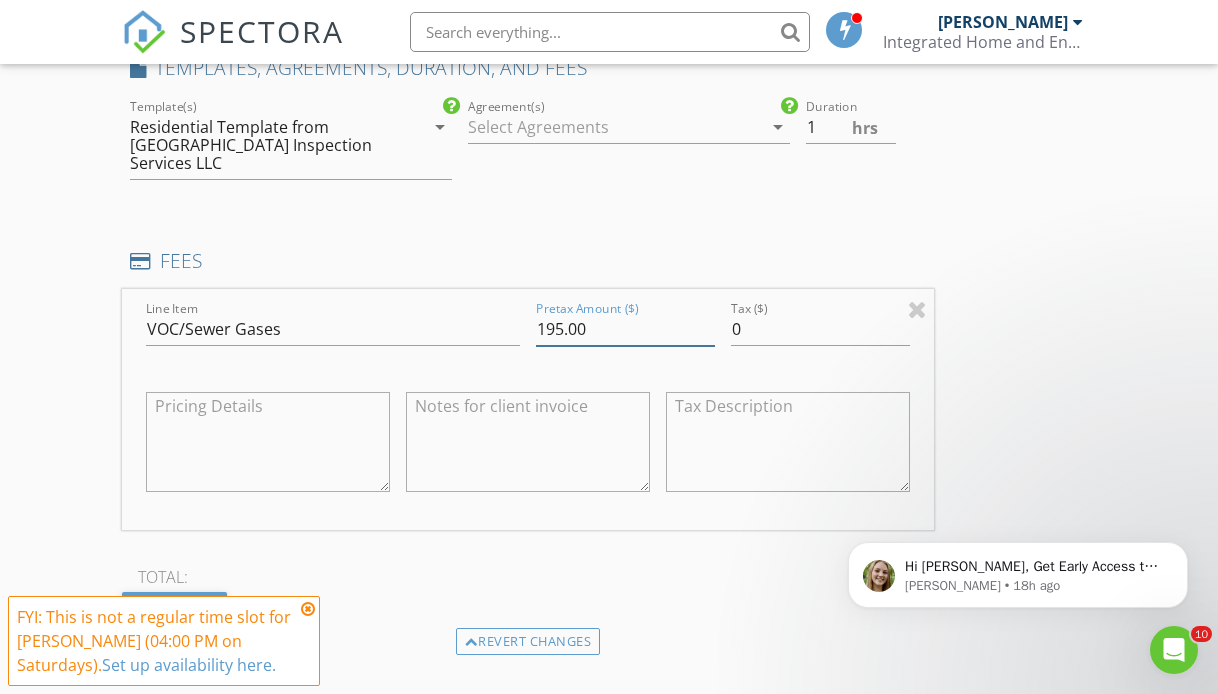 type on "195.00" 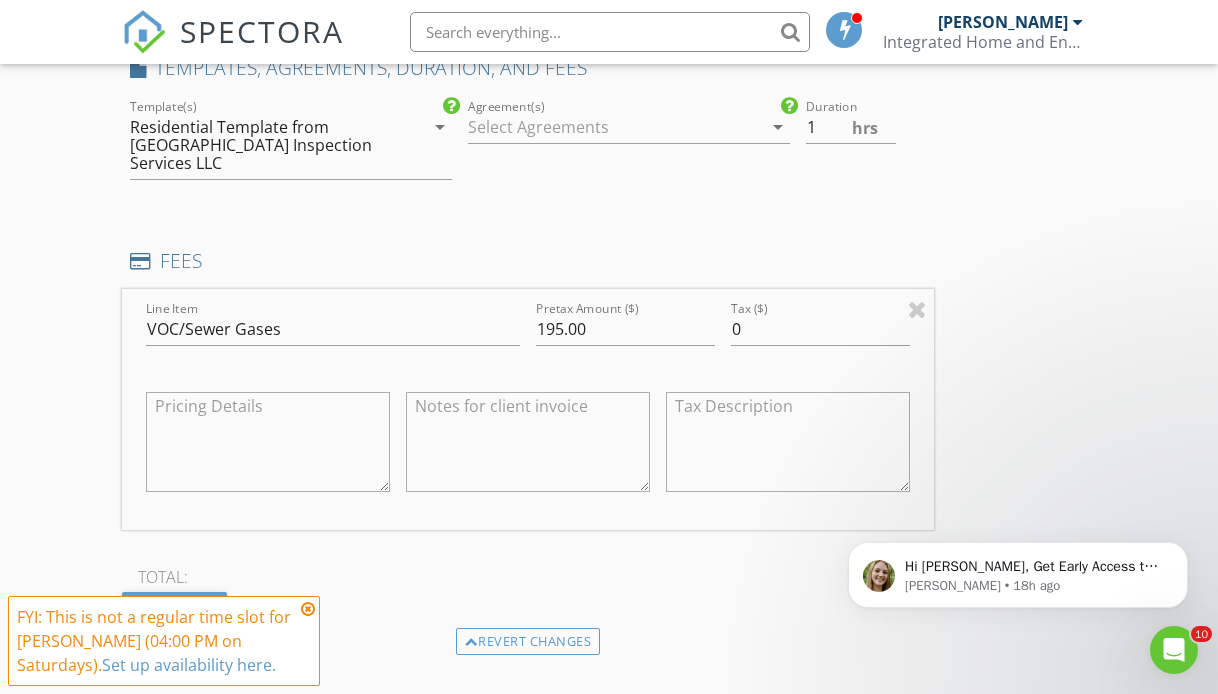 click at bounding box center [528, 442] 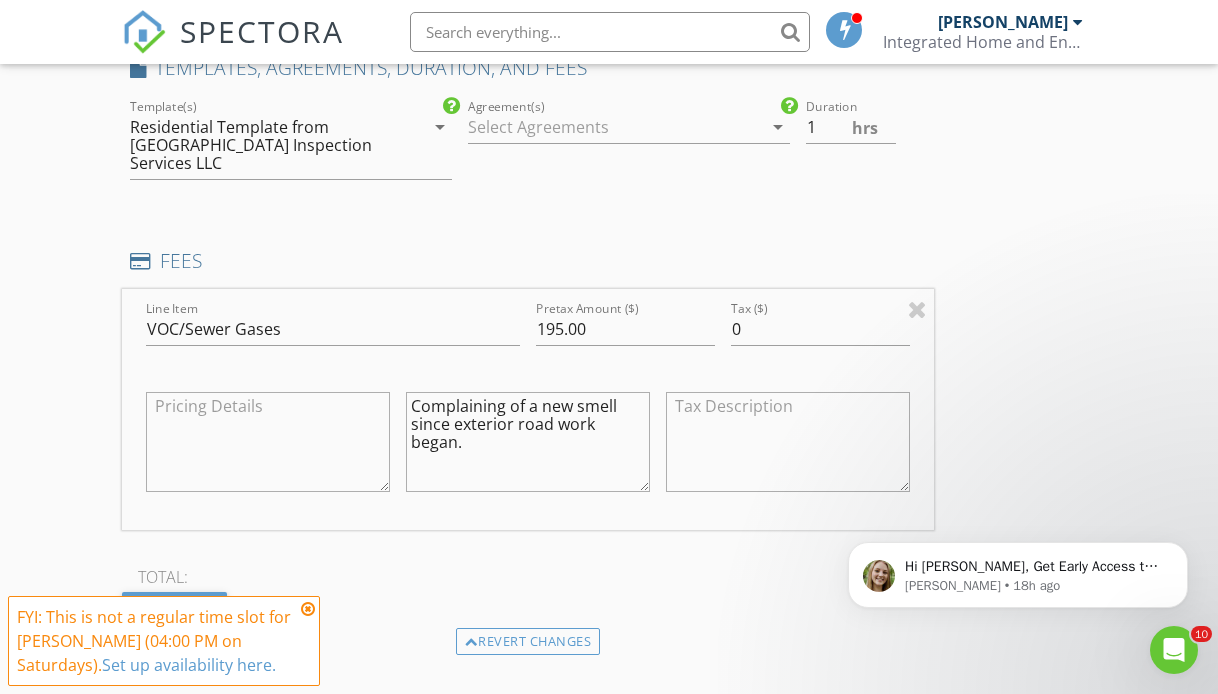 click on "INSPECTOR(S)
check_box   Ron Long   PRIMARY   Ron Long arrow_drop_down   check_box_outline_blank Ron Long specifically requested
Date/Time
07/12/2025 3:00 PM
Location
Address Search       Address 2800 S University Blvd   Unit   City Denver   State CO   Zip 80210   County Denver     Square Feet 3490   Year Built 1977   Foundation arrow_drop_down
client
check_box Enable Client CC email for this inspection   Client Search     check_box_outline_blank Client is a Company/Organization     First Name Joel   Last Name Goldstein   Email joelhgoldstein@gmail.com   CC Email   Phone 303-809-2012           Notes   Private Notes
ADD ADDITIONAL client
SERVICES
check_box_outline_blank   1-Residential Inspection   Condo Below 800sqft check_box_outline_blank   2-Residential Inspection" at bounding box center [609, 439] 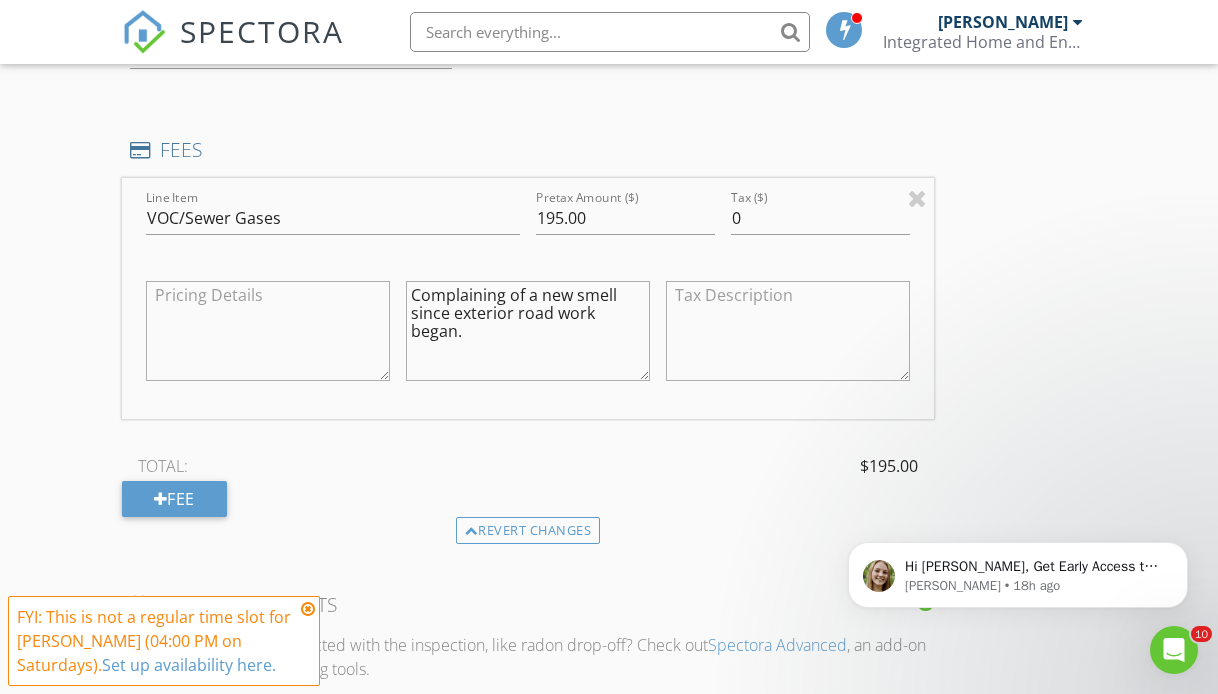 scroll, scrollTop: 1606, scrollLeft: 0, axis: vertical 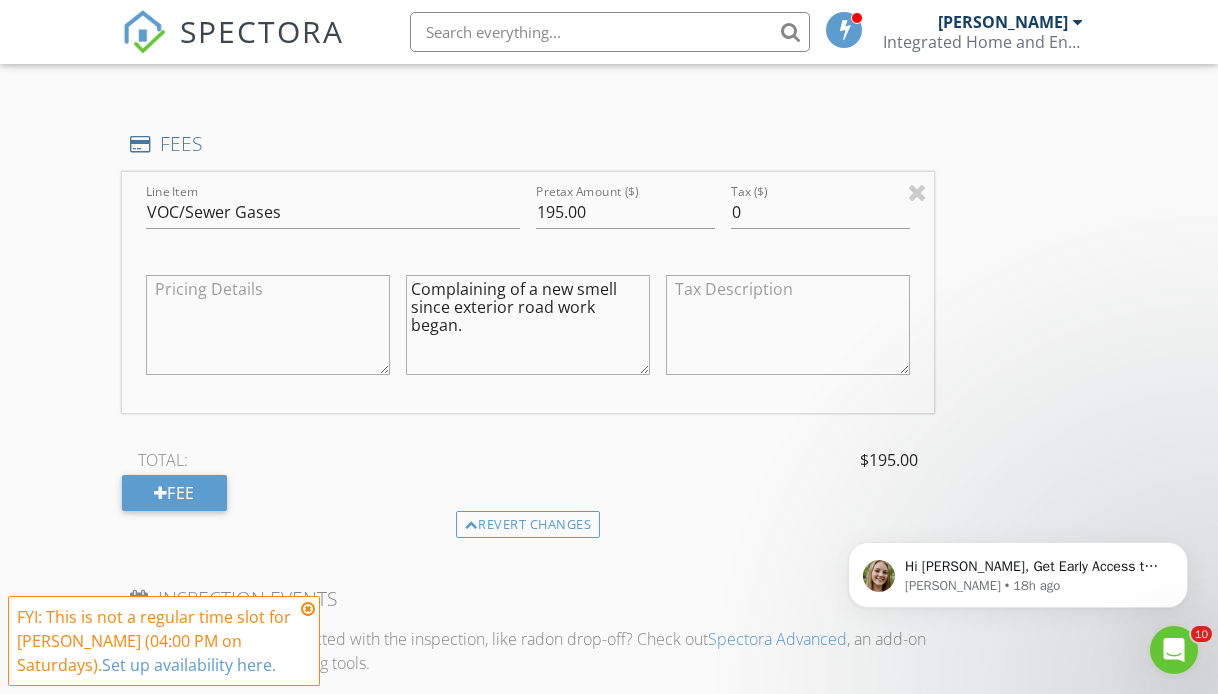 click on "Complaining of a new smell since exterior road work began." at bounding box center [528, 325] 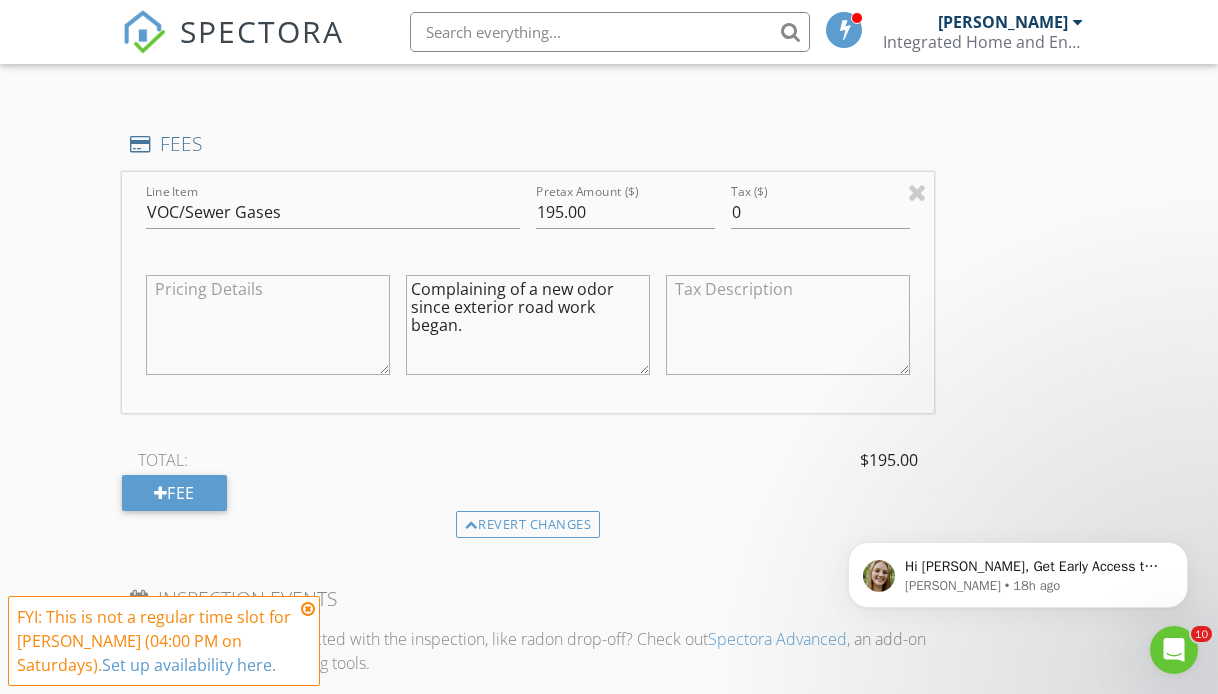 type on "Complaining of a new odor since exterior road work began." 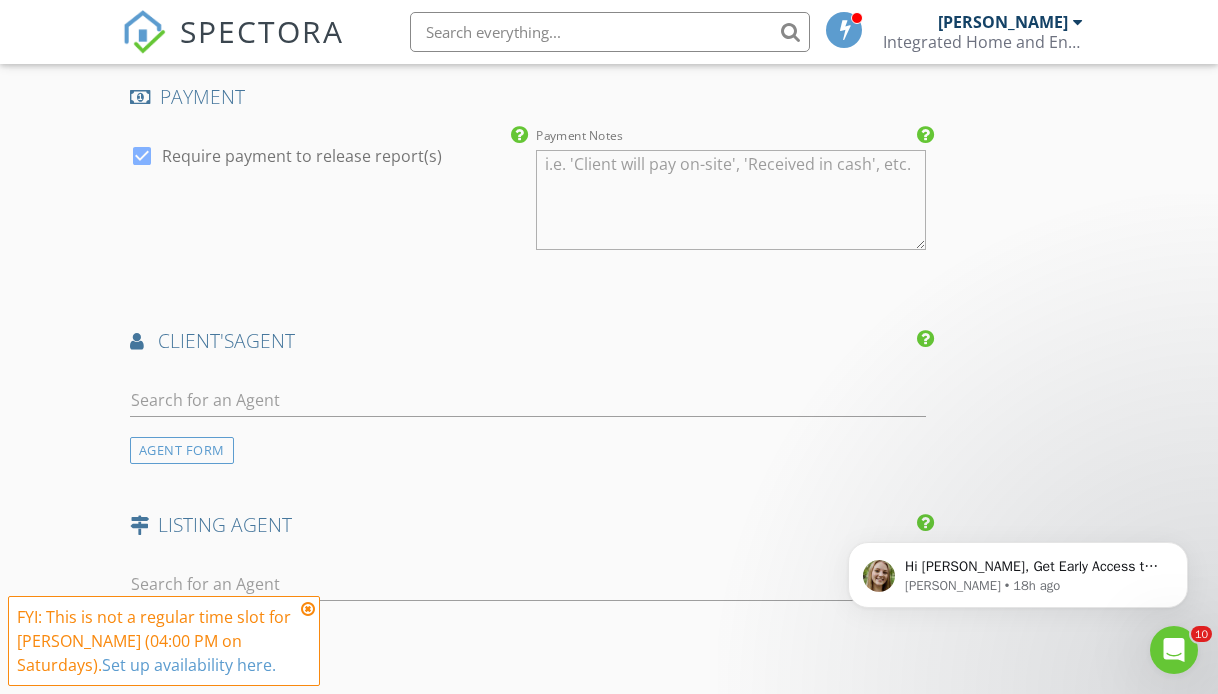 scroll, scrollTop: 2295, scrollLeft: 0, axis: vertical 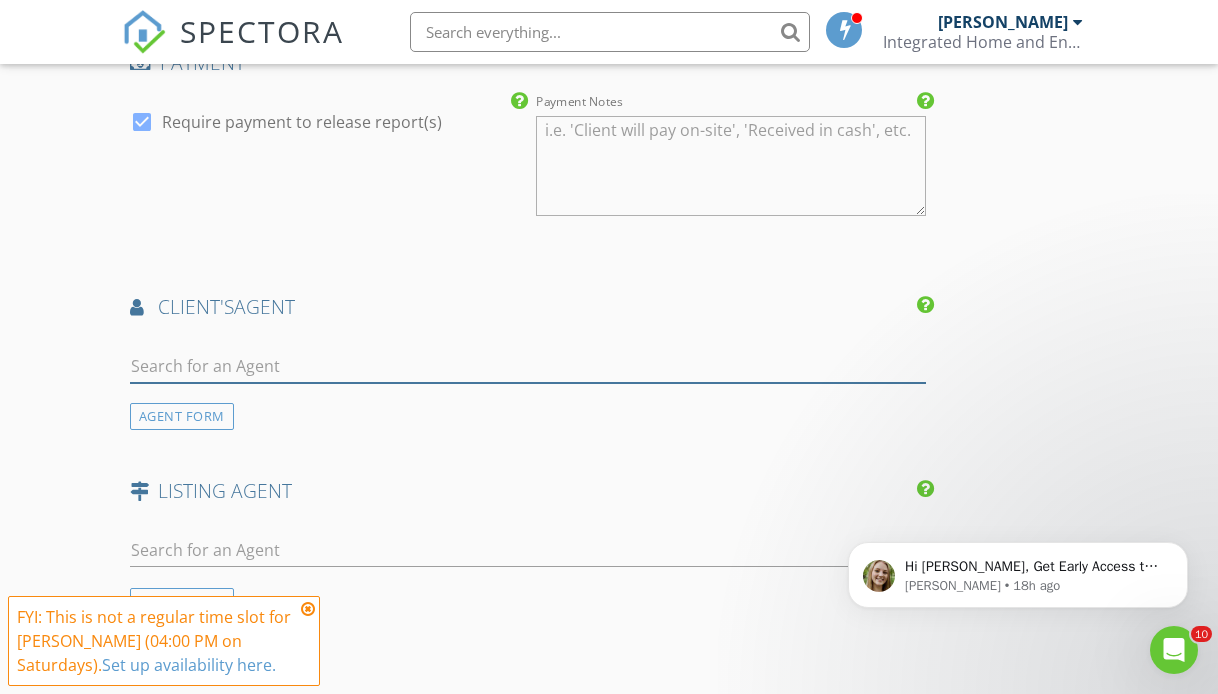 click at bounding box center [528, 366] 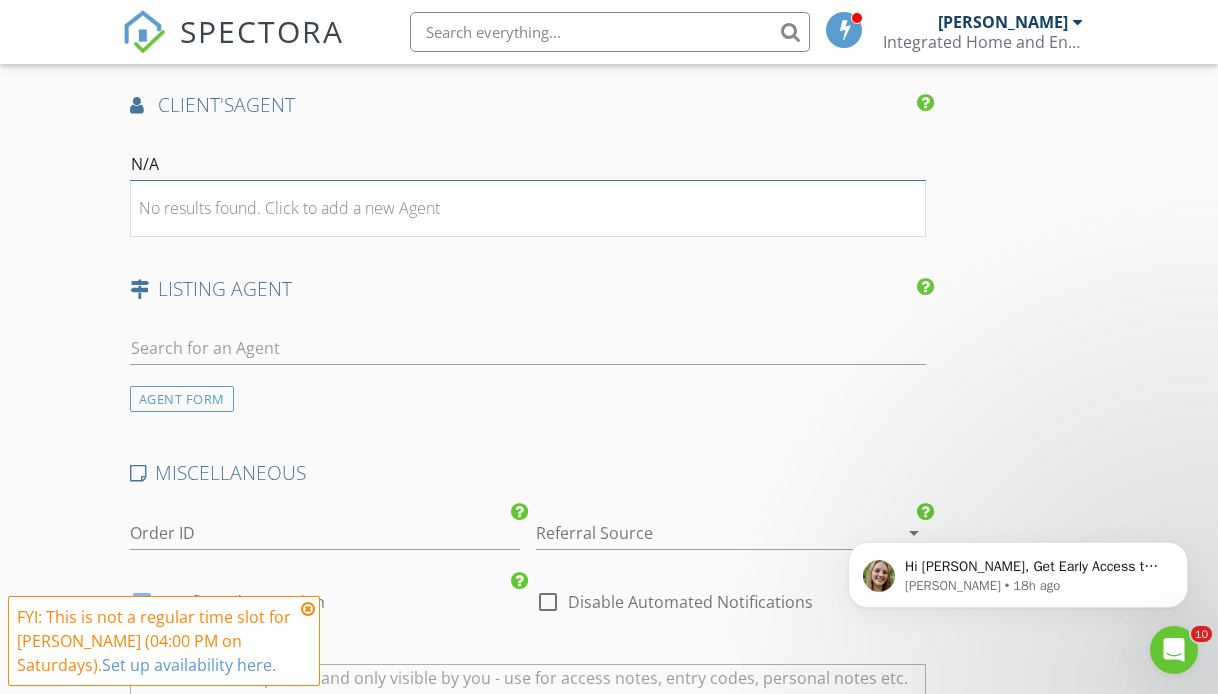 scroll, scrollTop: 2496, scrollLeft: 0, axis: vertical 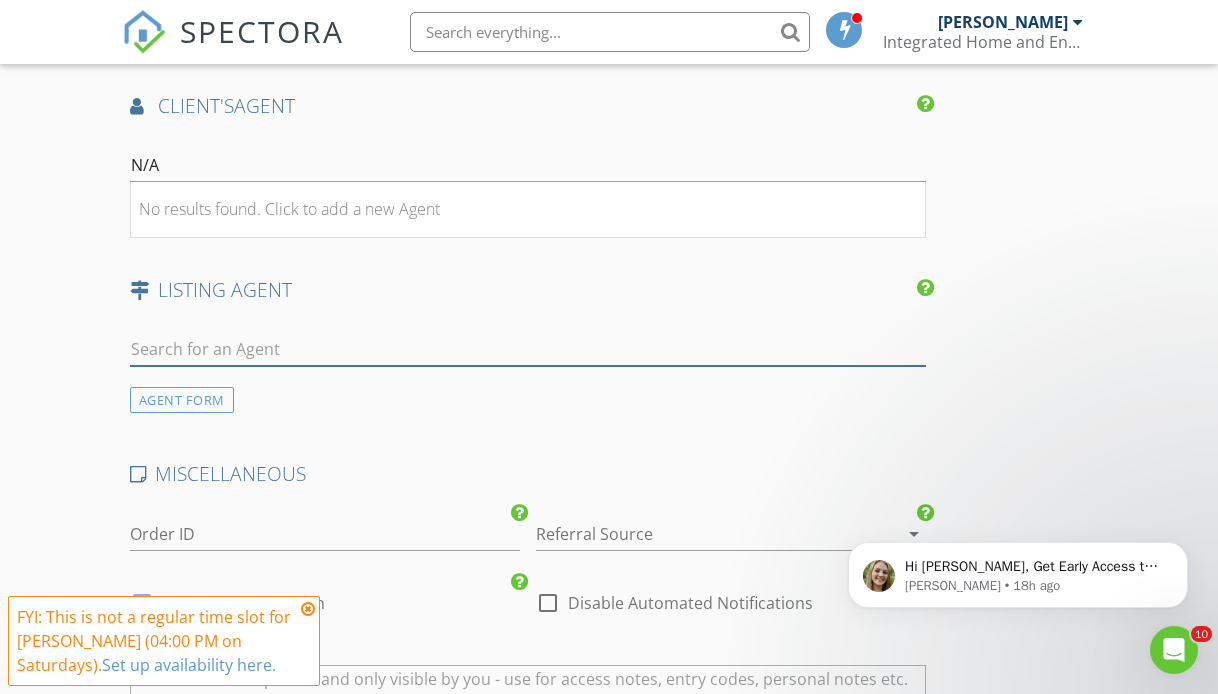 click at bounding box center (528, 349) 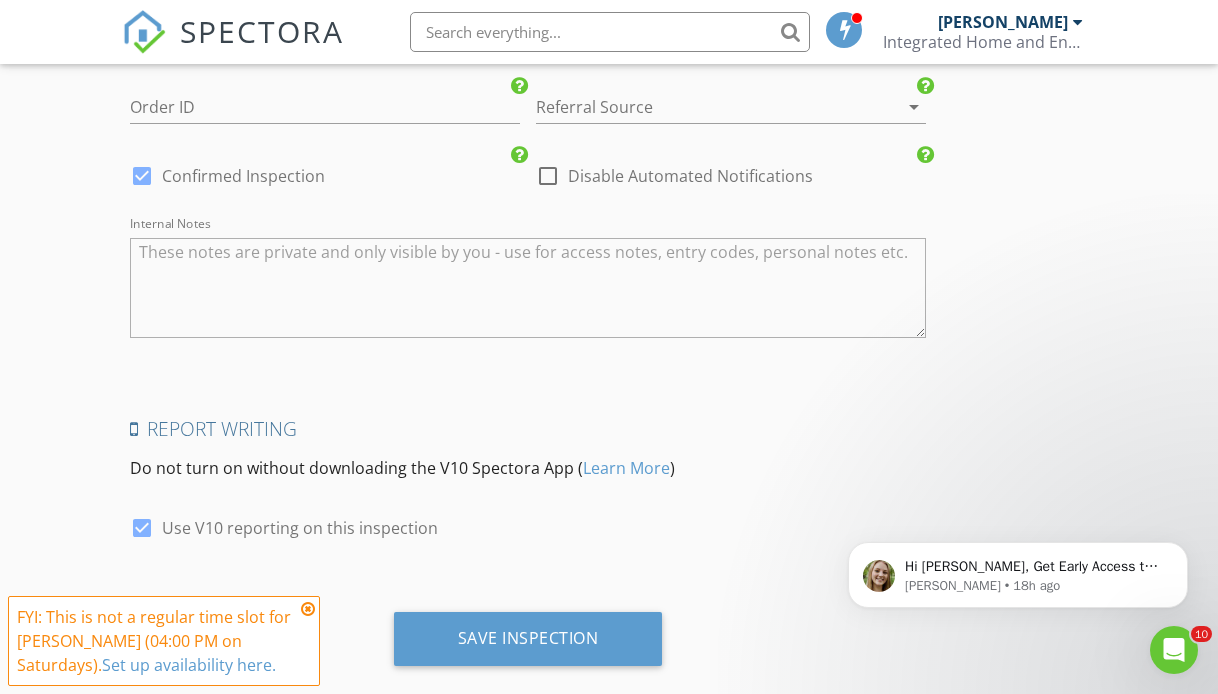 scroll, scrollTop: 2939, scrollLeft: 0, axis: vertical 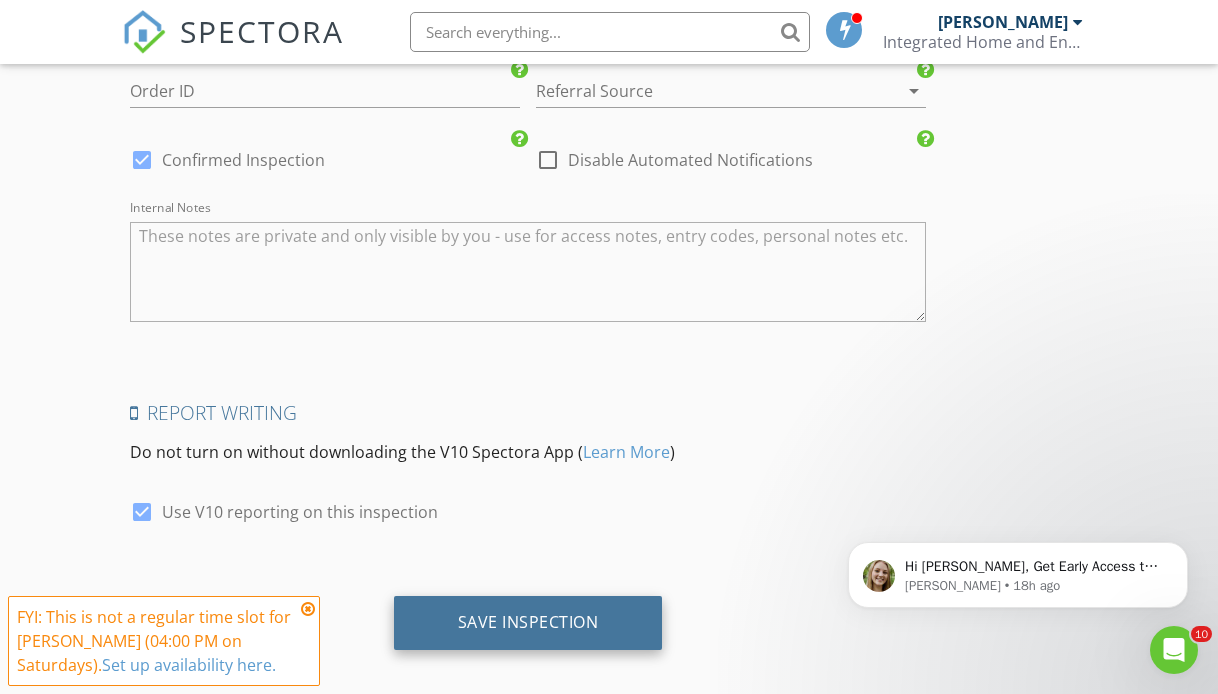 click on "Save Inspection" at bounding box center (528, 622) 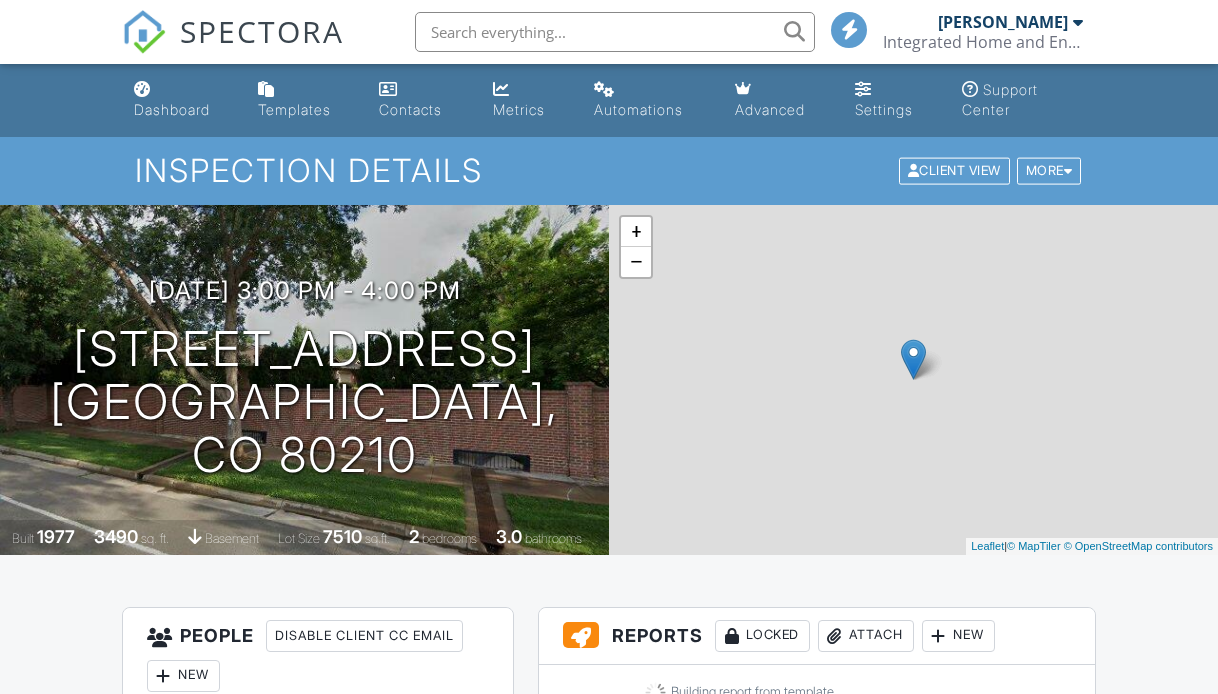 scroll, scrollTop: 0, scrollLeft: 0, axis: both 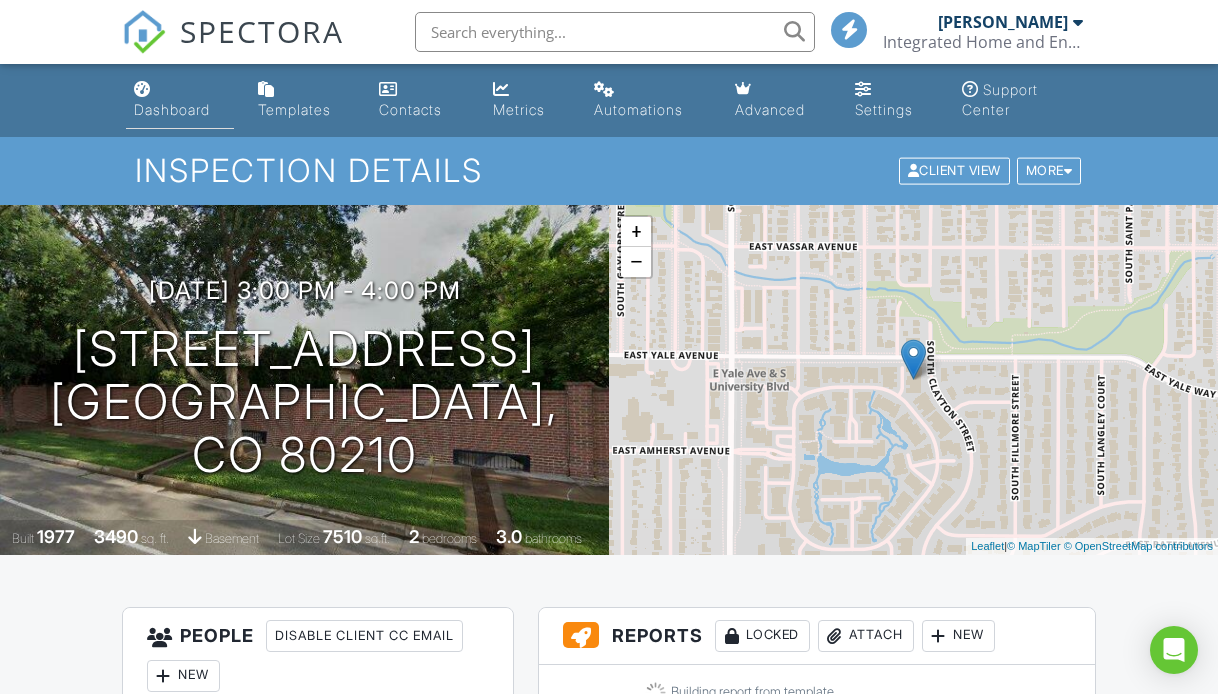 click on "Dashboard" at bounding box center [172, 109] 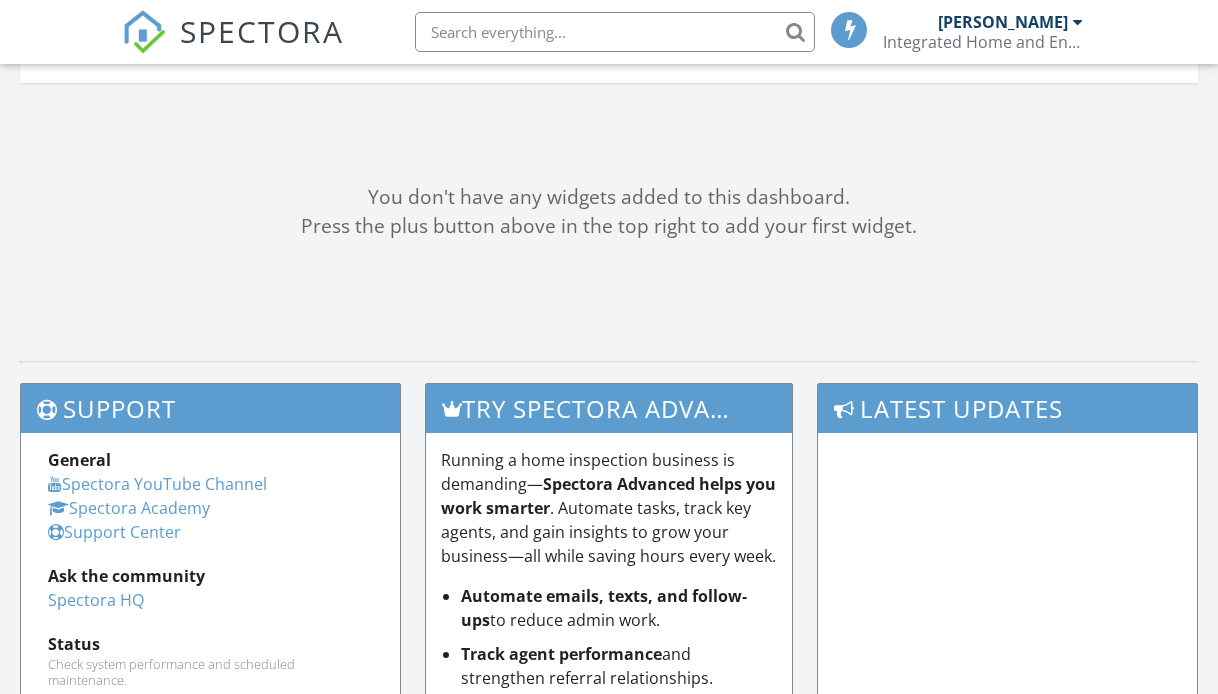 scroll, scrollTop: 0, scrollLeft: 0, axis: both 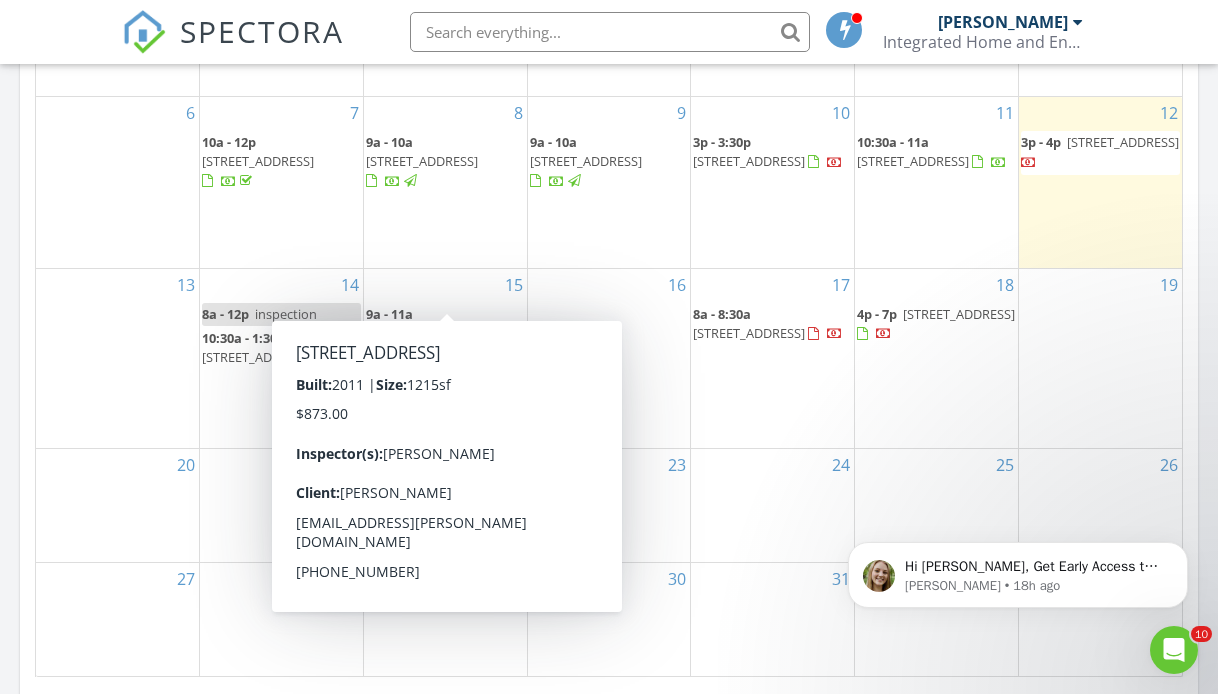 click on "1609 Yarmouth Ave, Boulder 80304" at bounding box center [422, 333] 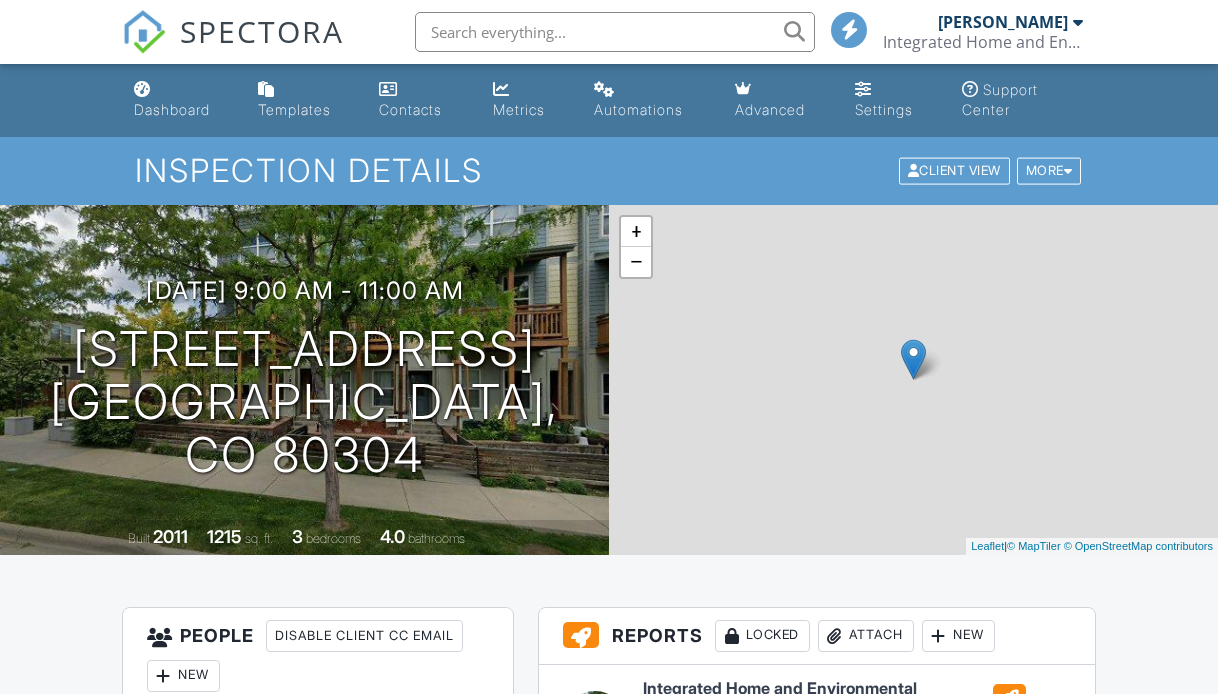 scroll, scrollTop: 0, scrollLeft: 0, axis: both 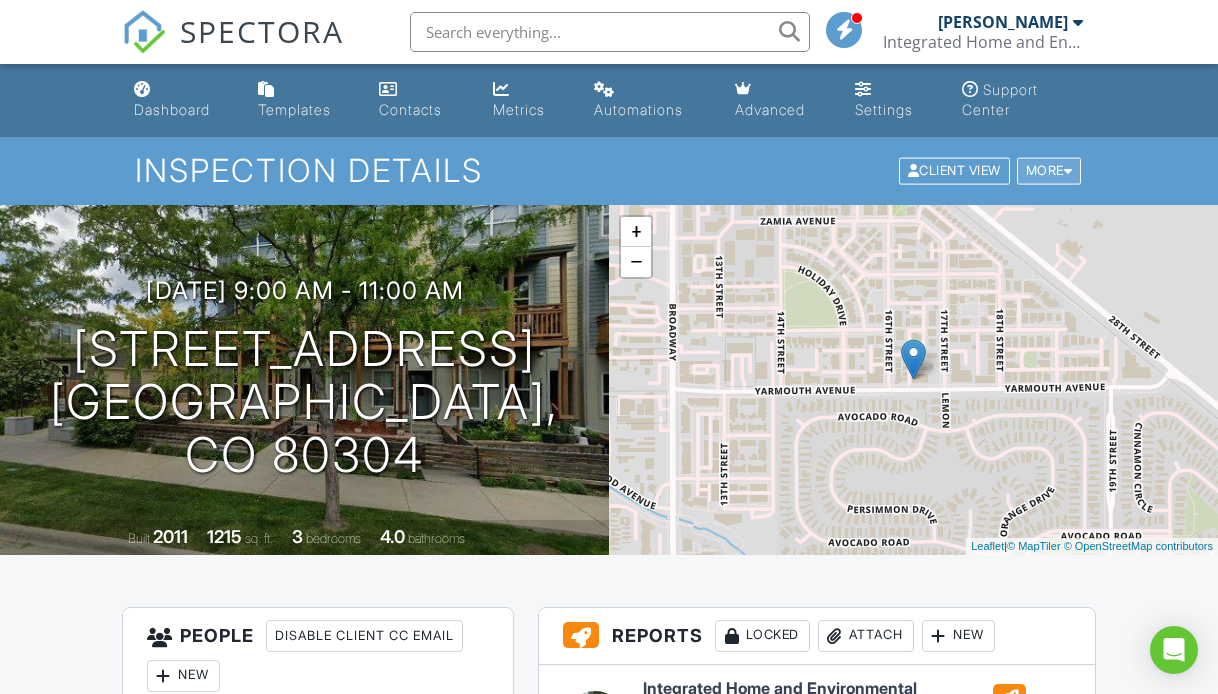 click on "More" at bounding box center (1049, 171) 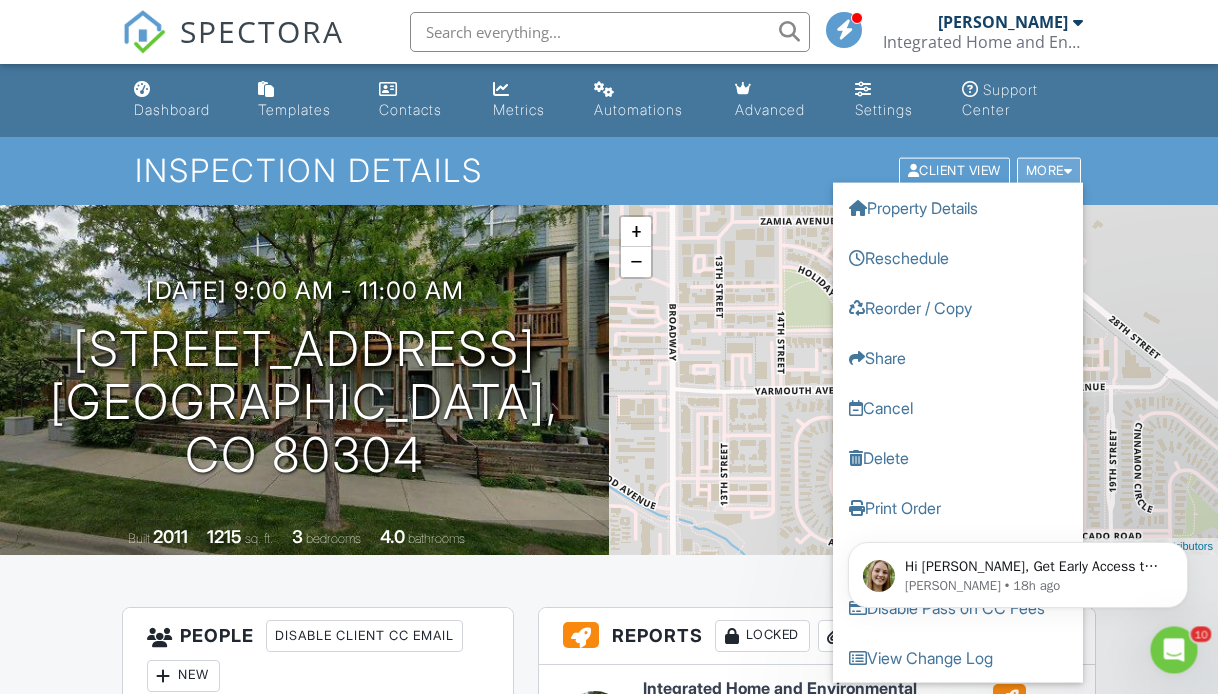 scroll, scrollTop: 0, scrollLeft: 0, axis: both 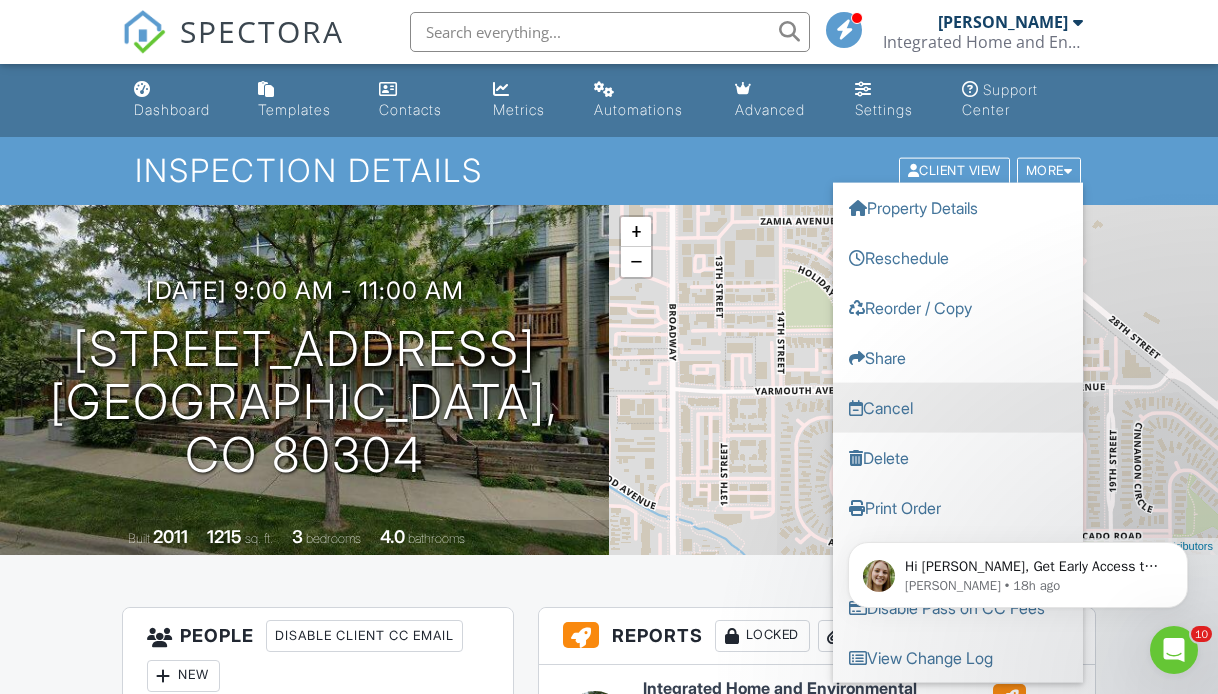 click on "Cancel" at bounding box center (958, 408) 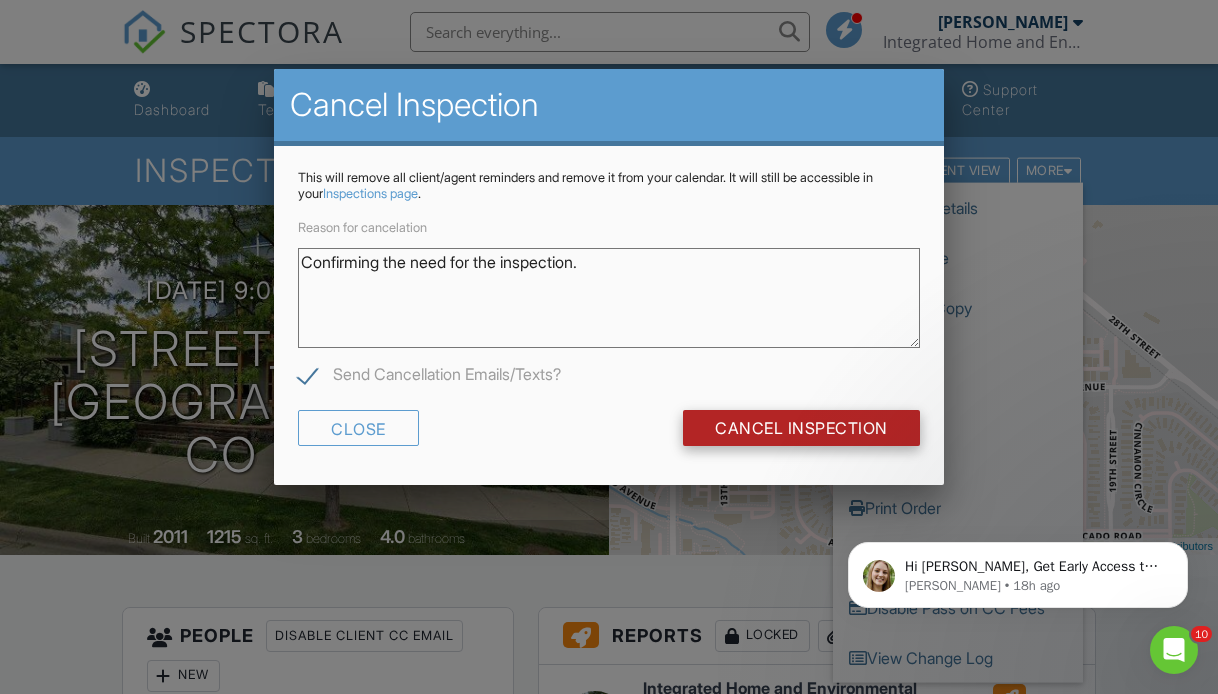 type on "Confirming the need for the inspection." 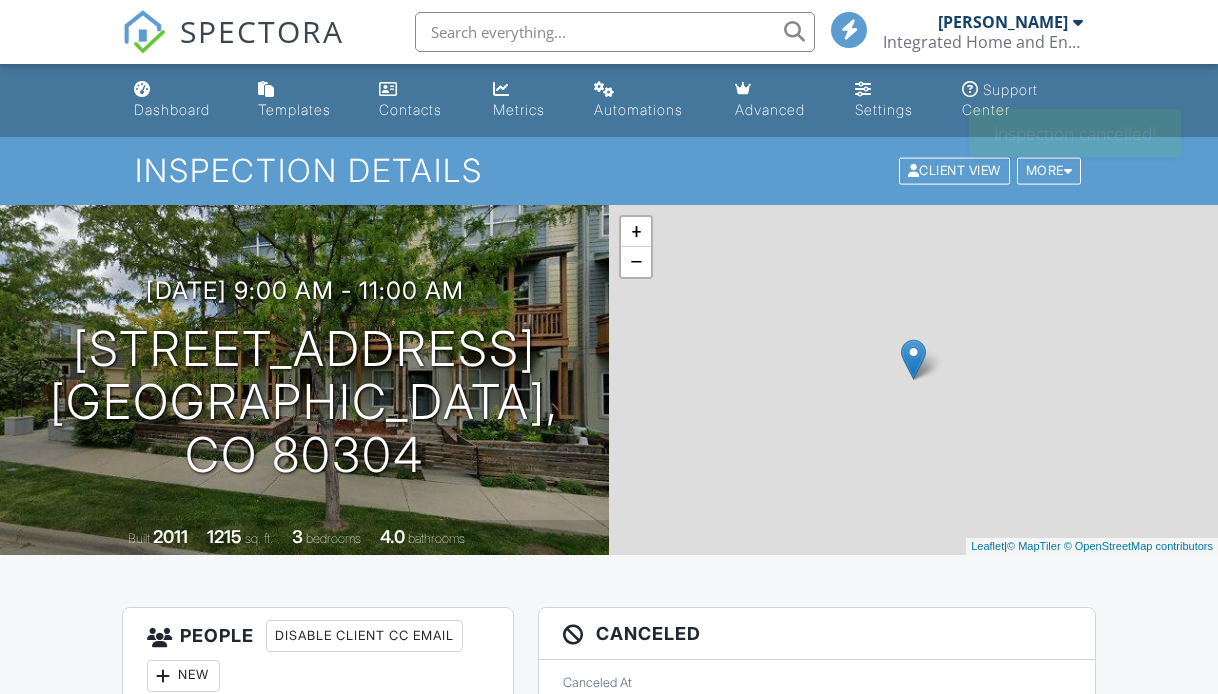 scroll, scrollTop: 0, scrollLeft: 0, axis: both 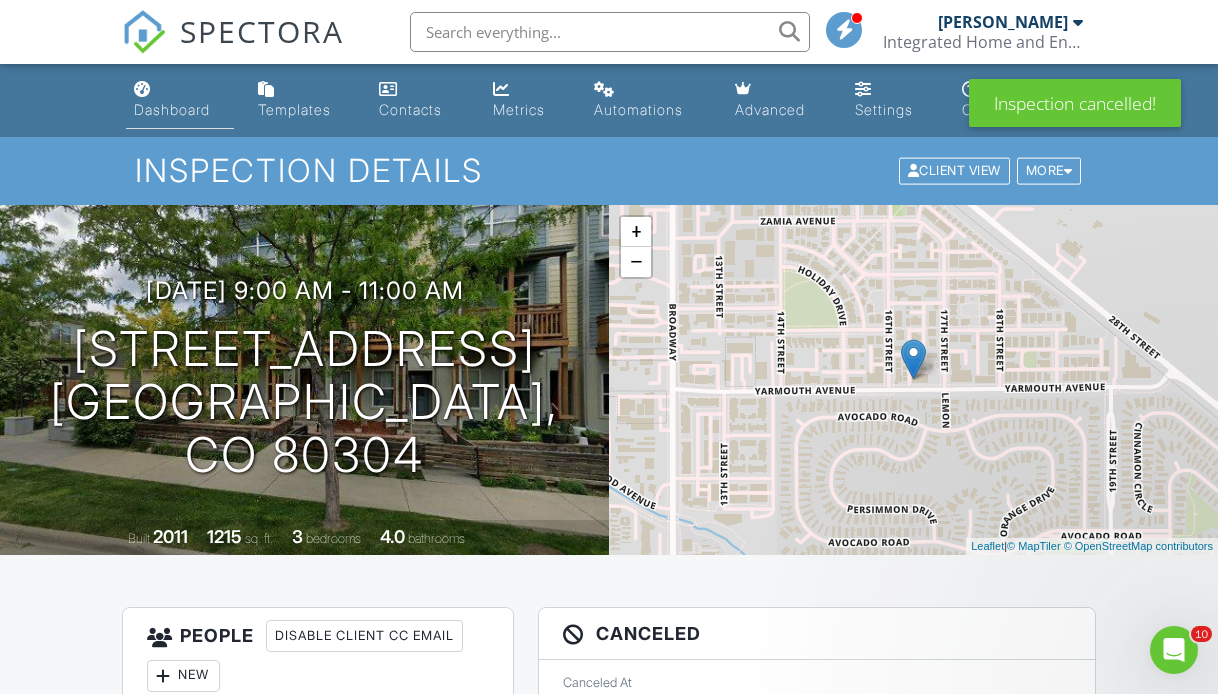 click on "Dashboard" at bounding box center [172, 109] 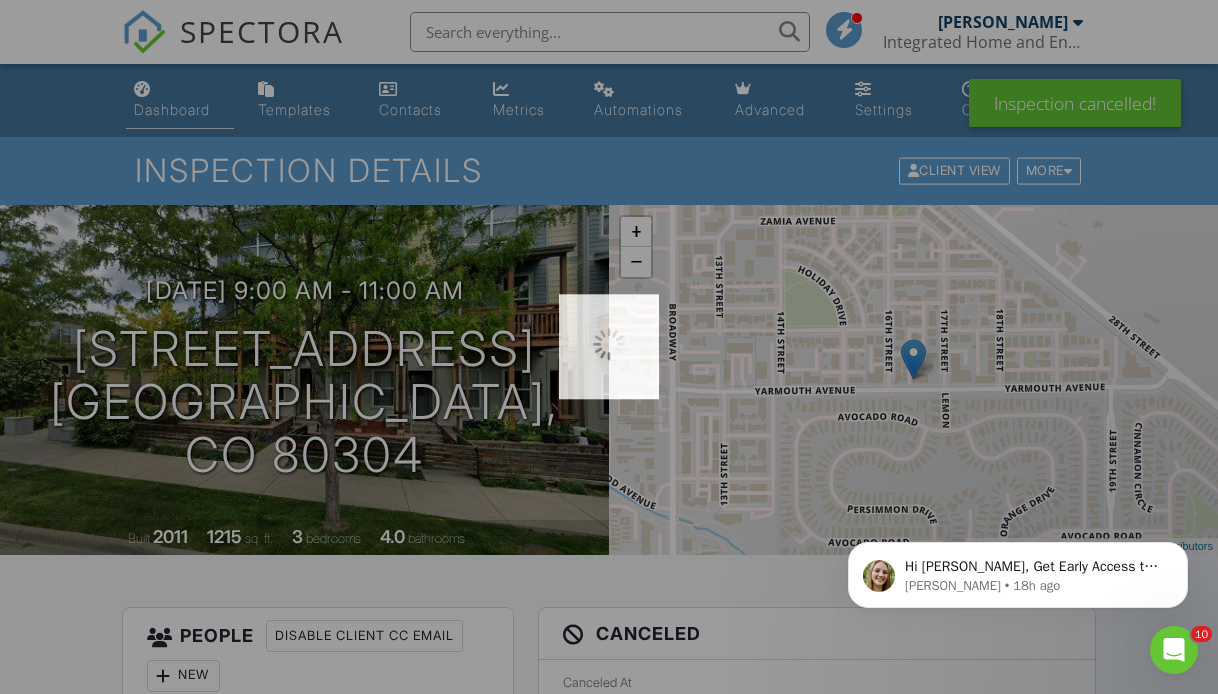 scroll, scrollTop: 0, scrollLeft: 0, axis: both 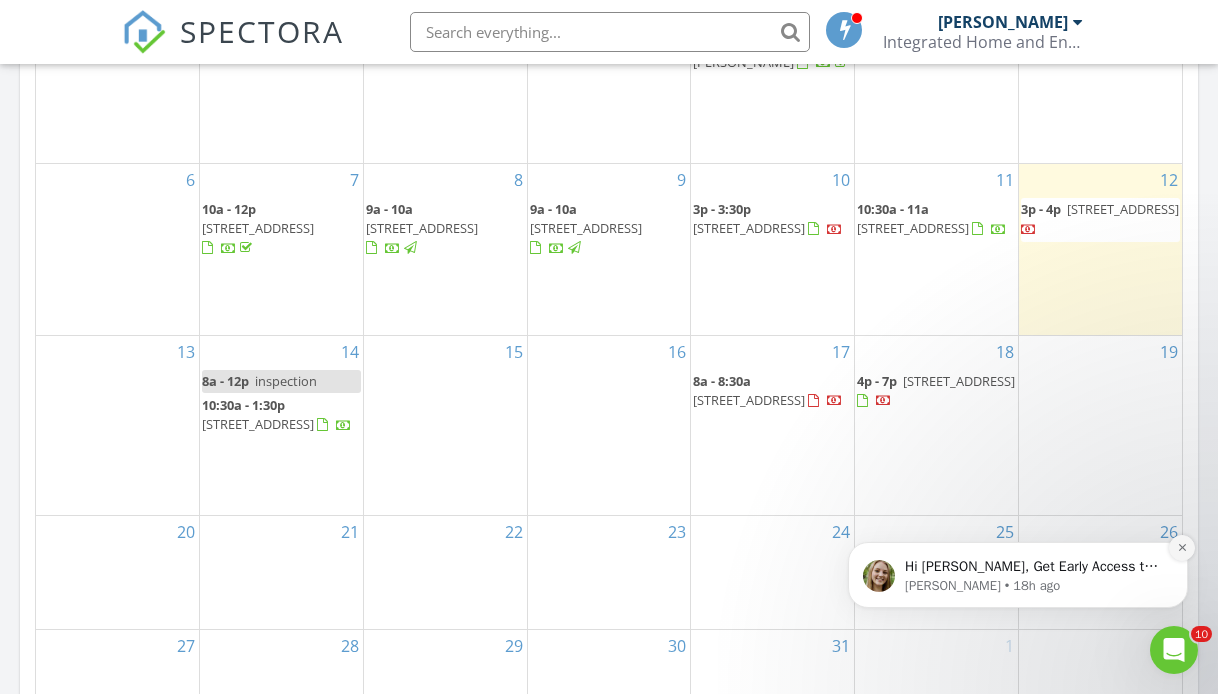 click 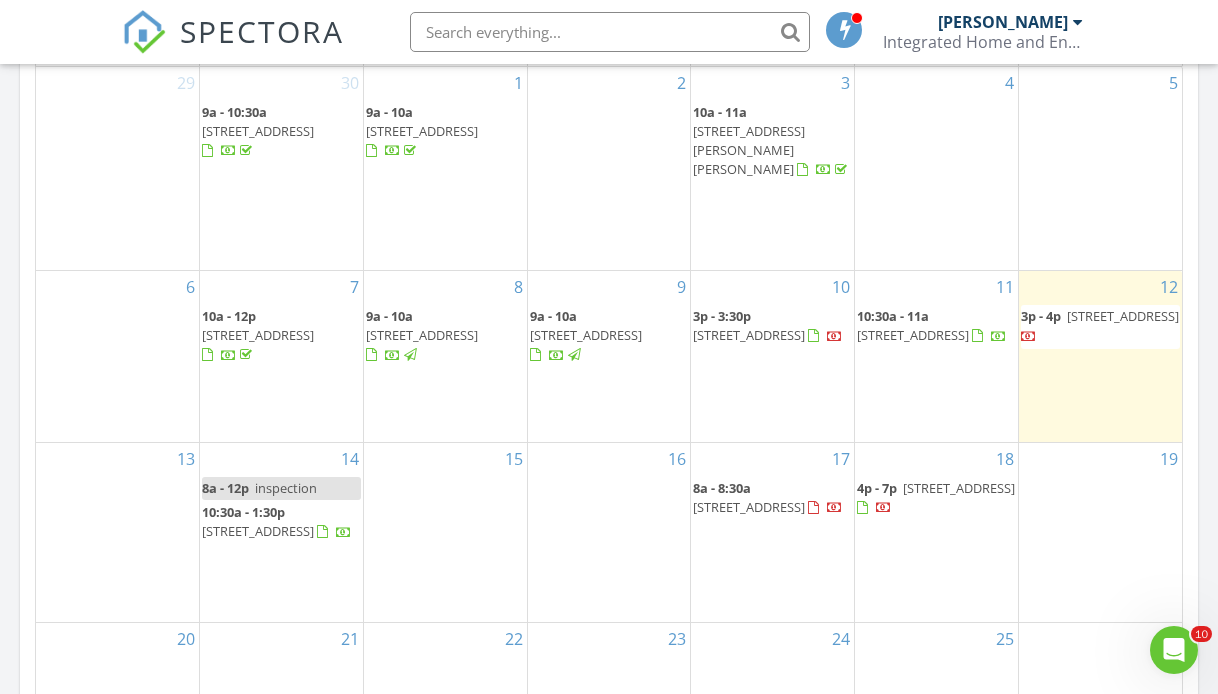 scroll, scrollTop: 1006, scrollLeft: 0, axis: vertical 